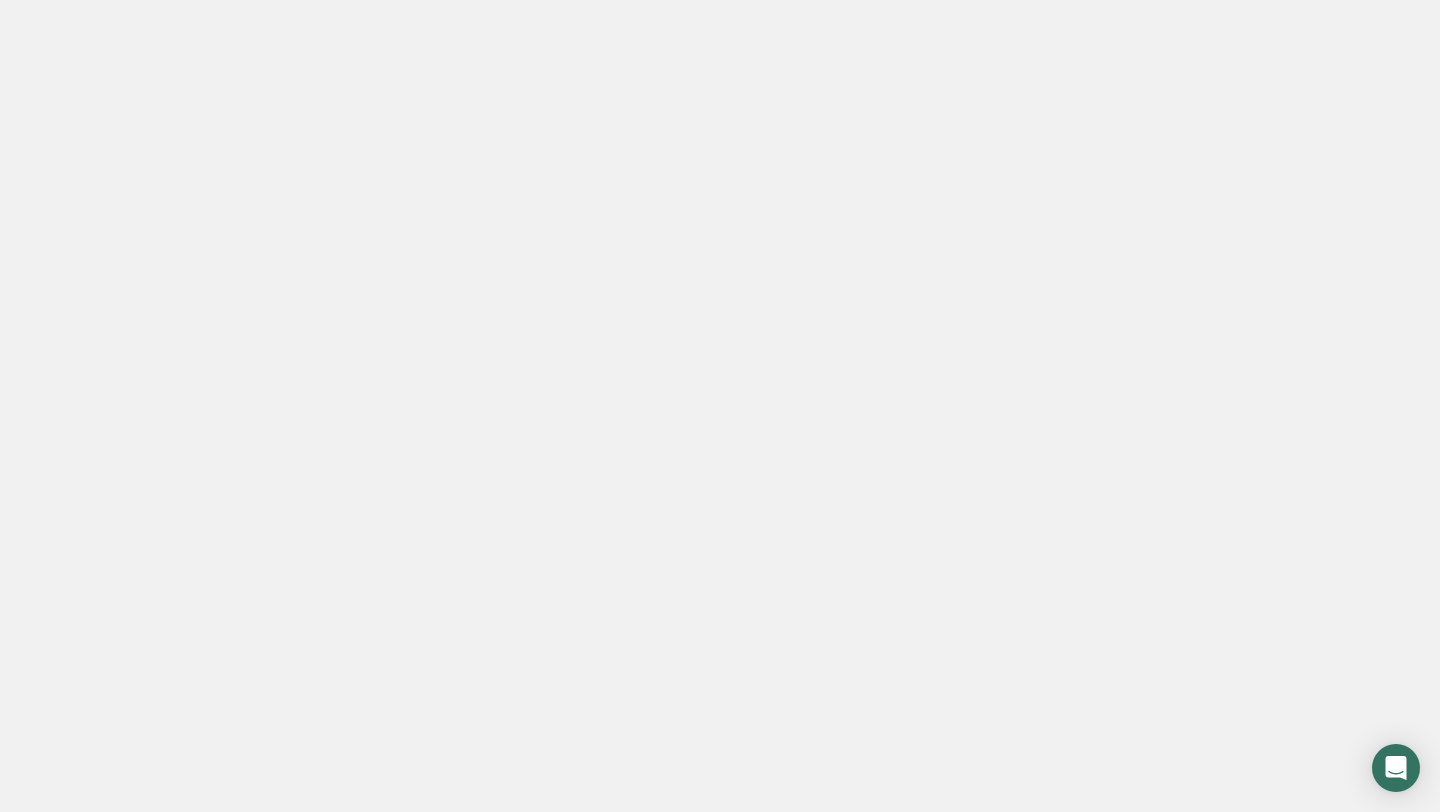 scroll, scrollTop: 0, scrollLeft: 0, axis: both 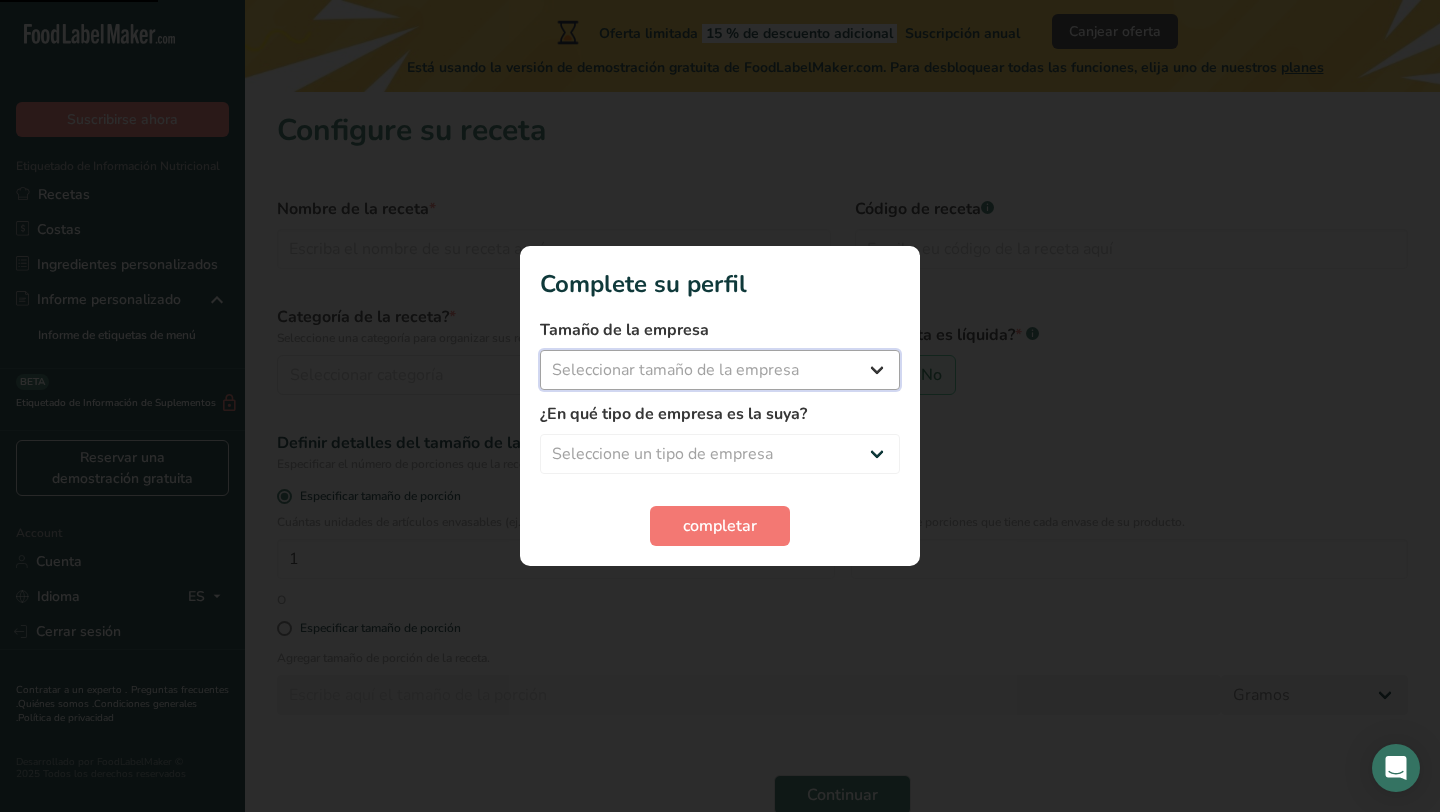 click on "Seleccionar tamaño de la empresa
Menos de 10 empleados
De 10 a 50 empleados
De 51 a 500 empleados
Más de 500 empleados" at bounding box center (720, 370) 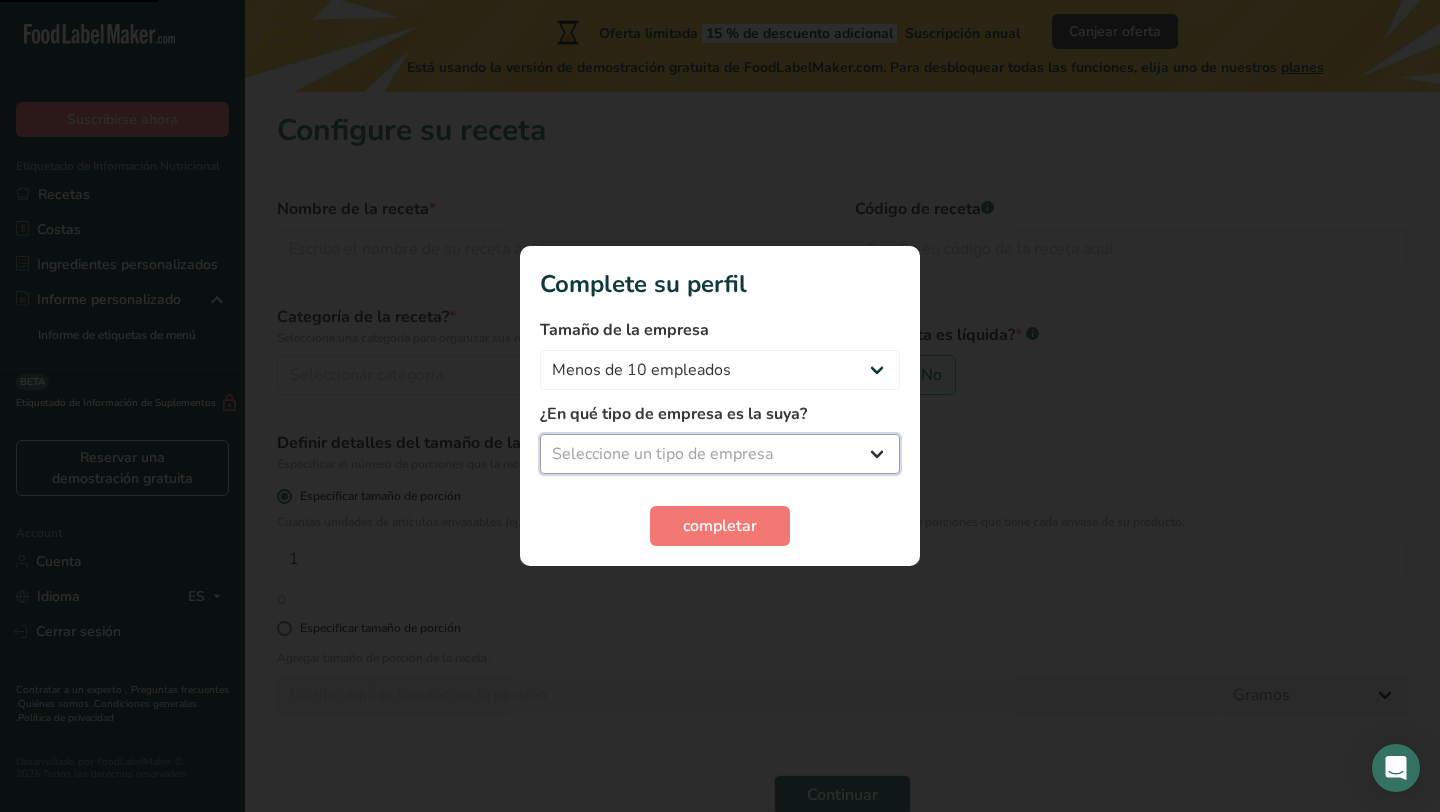 click on "Seleccione un tipo de empresa" at bounding box center (720, 454) 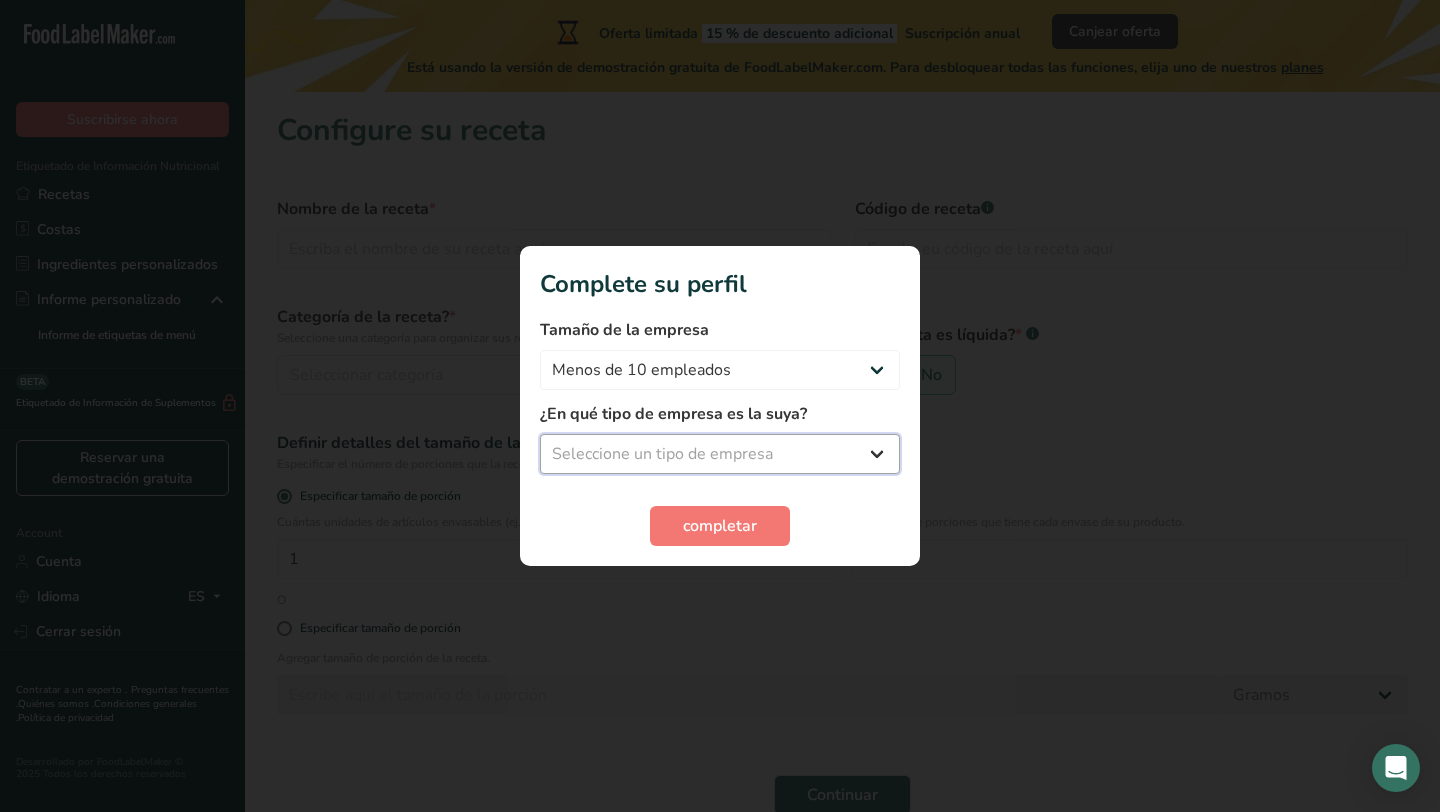 select on "4" 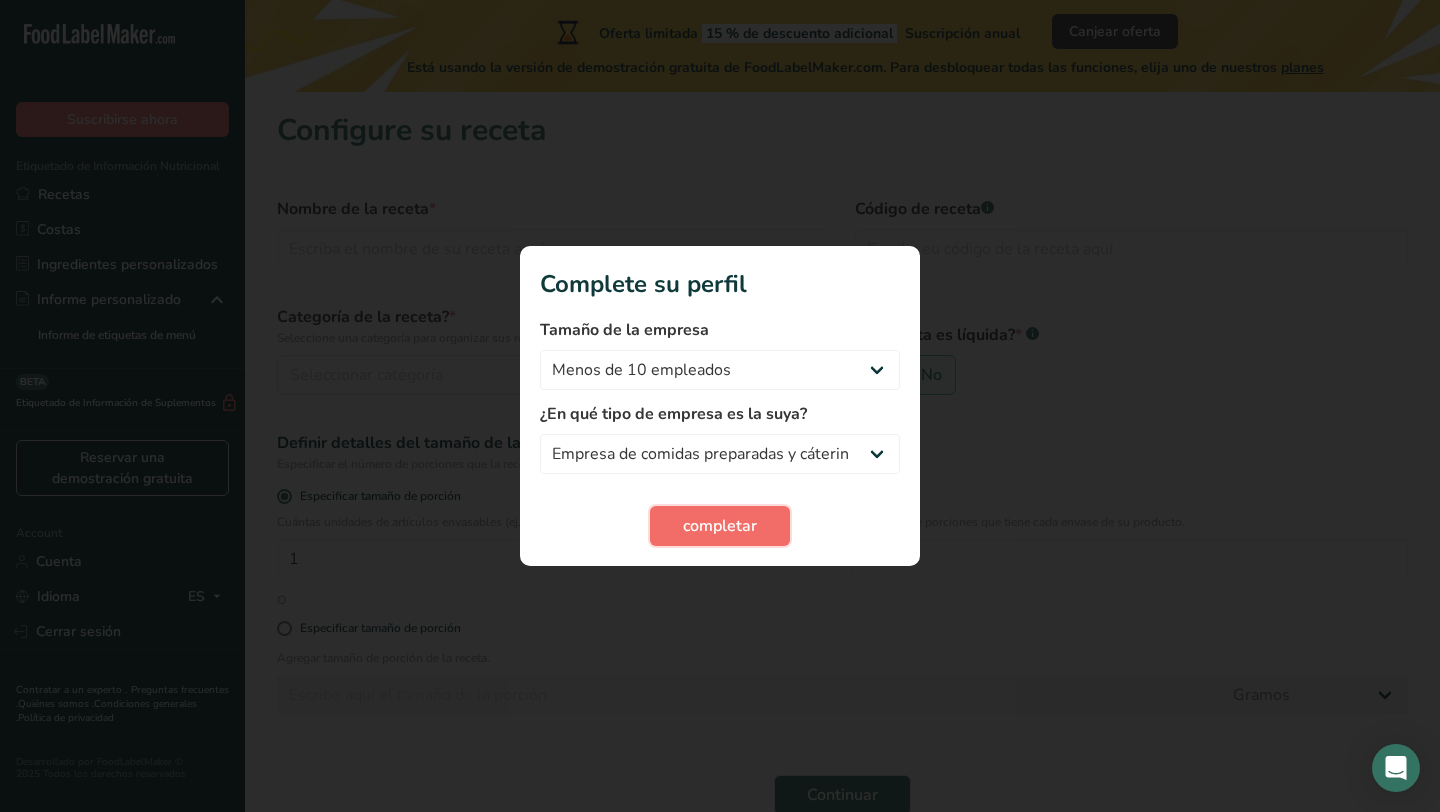 click on "completar" at bounding box center [720, 526] 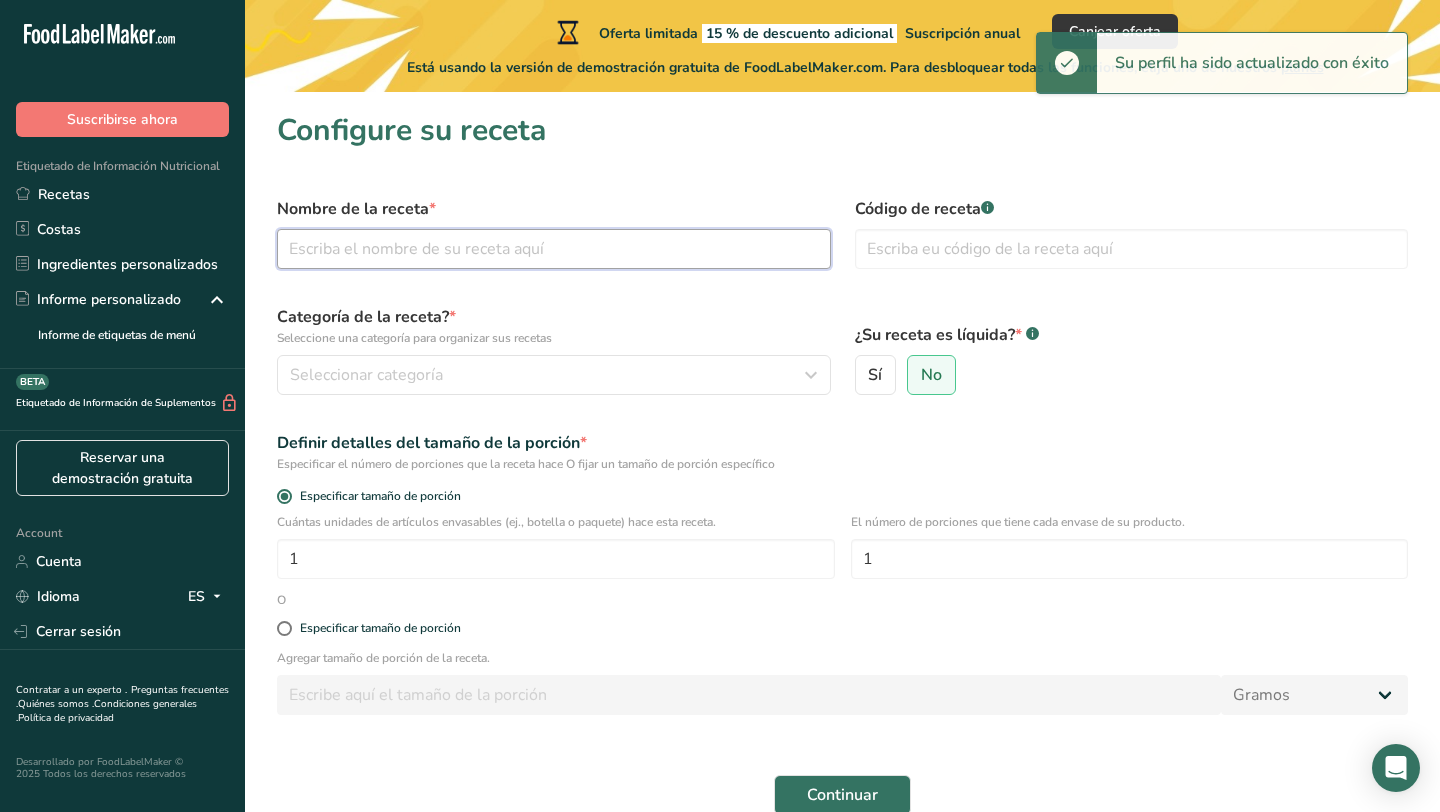 click at bounding box center [554, 249] 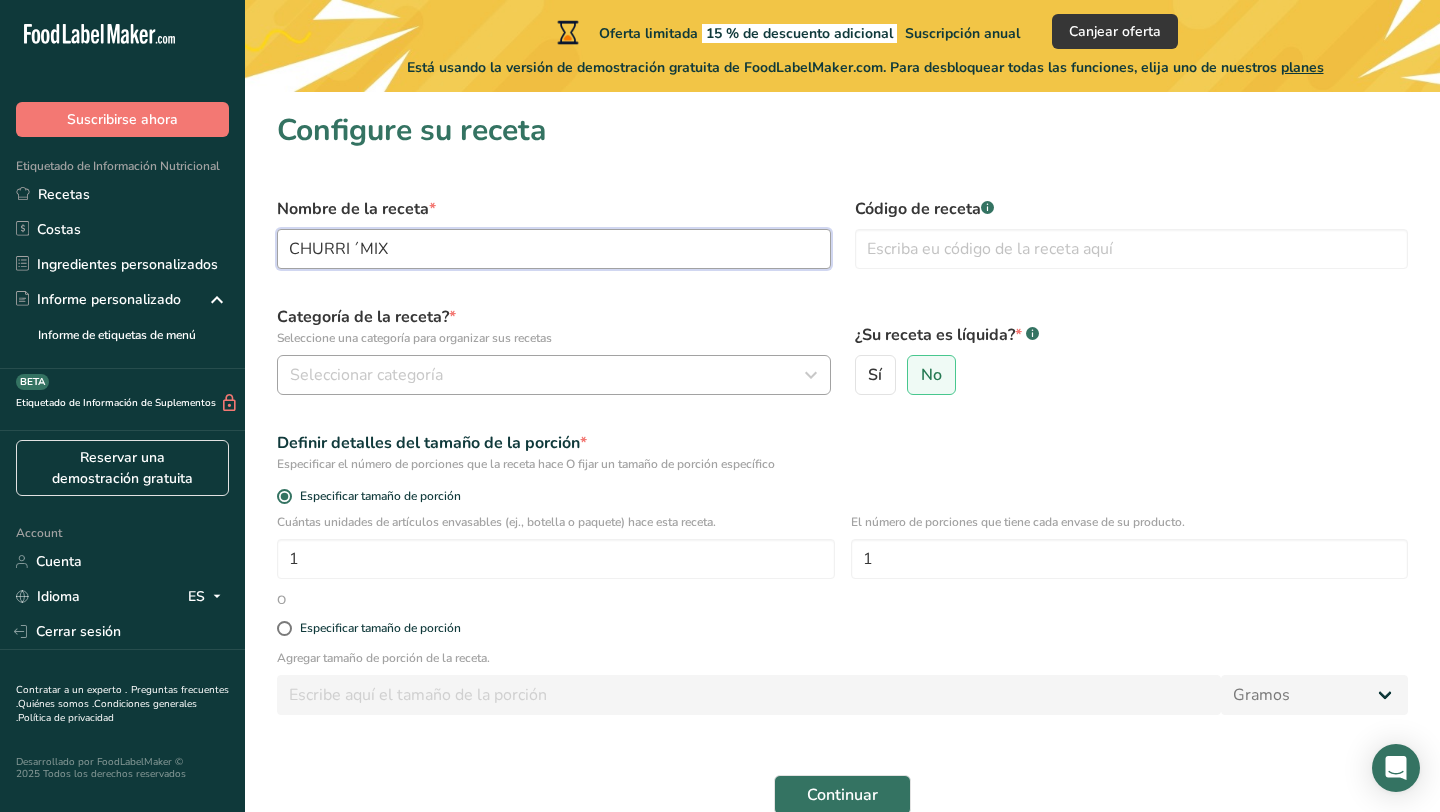 type on "CHURRI ´MIX" 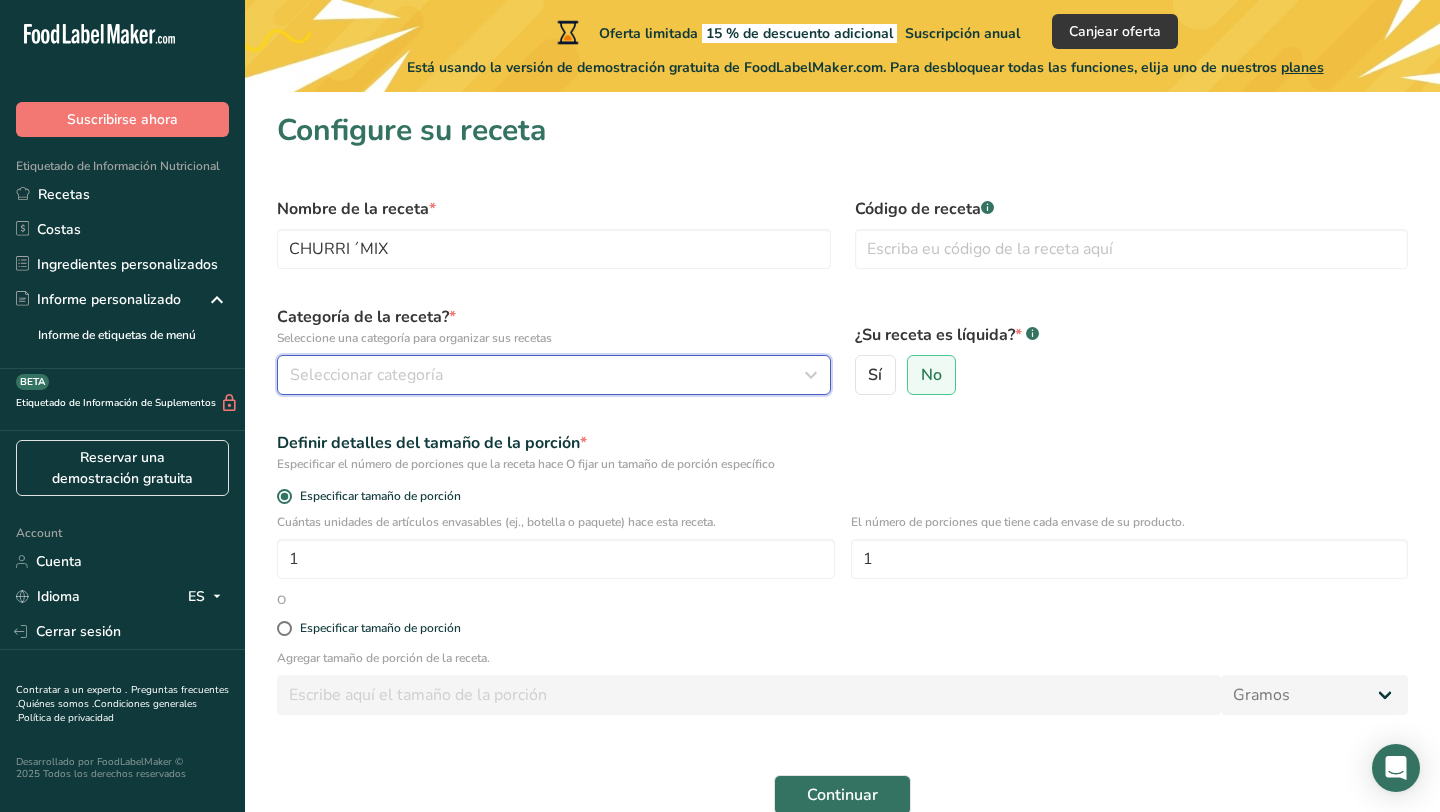 click on "Seleccionar categoría" at bounding box center (548, 375) 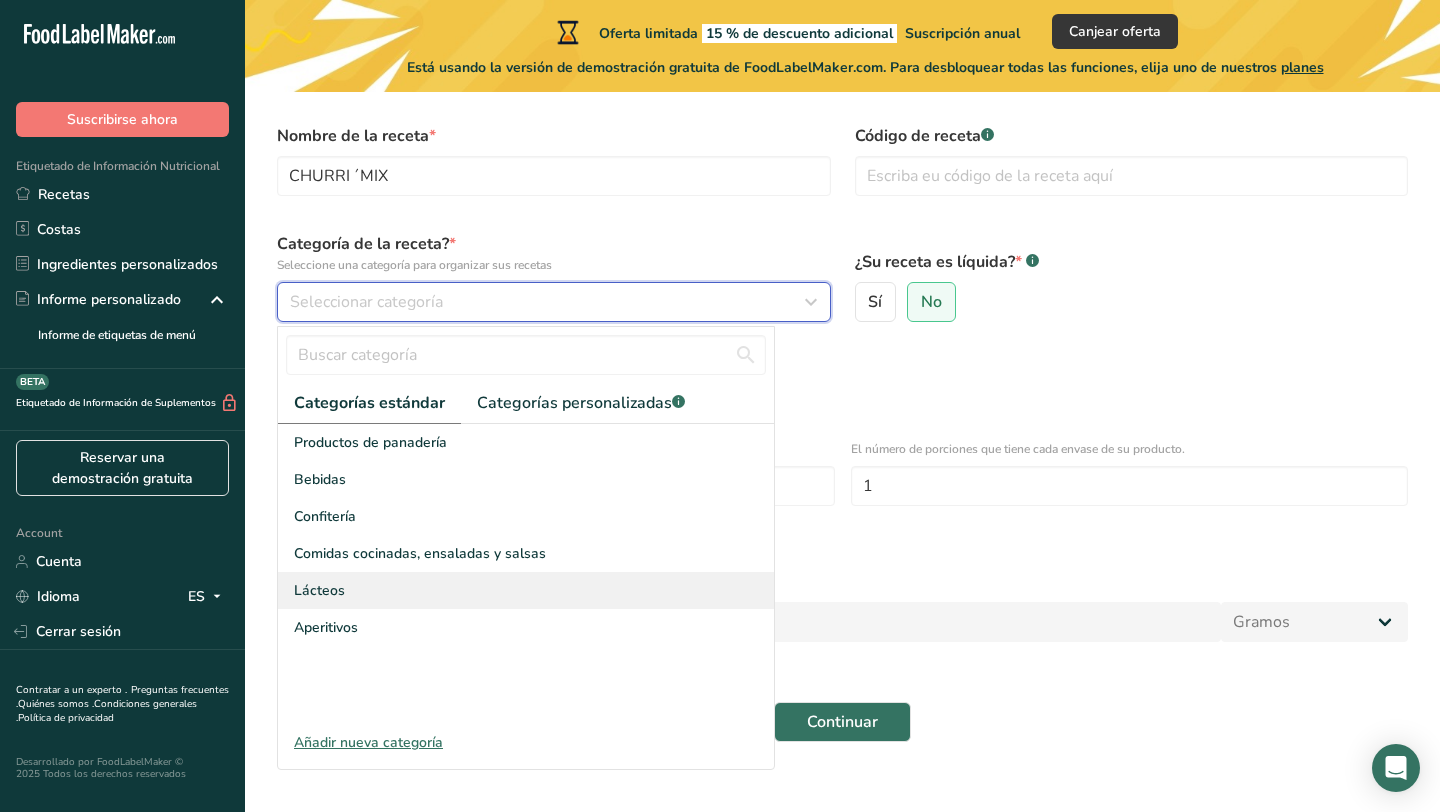 scroll, scrollTop: 91, scrollLeft: 0, axis: vertical 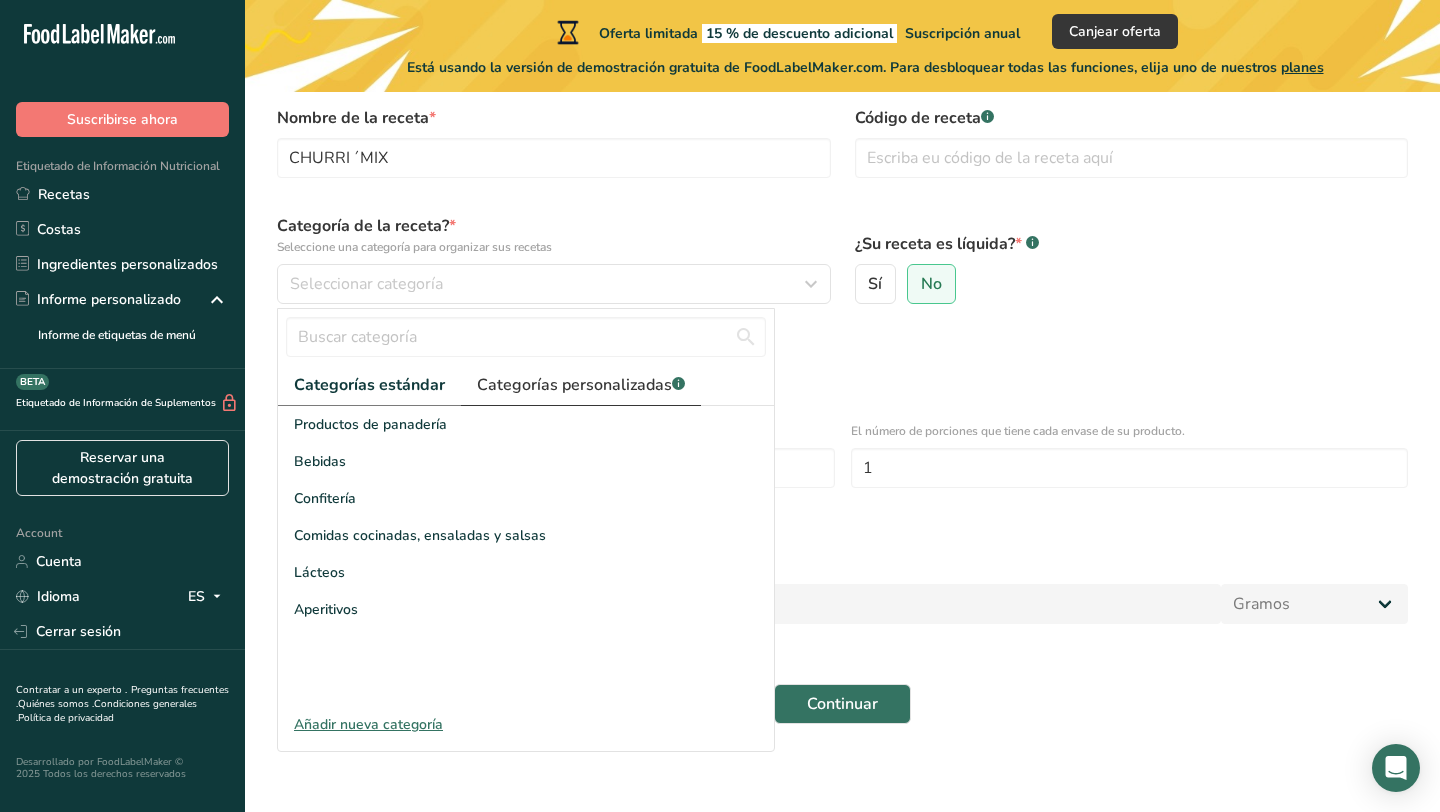 click on "Categorías personalizadas
.a-a{fill:#347362;}.b-a{fill:#fff;}" at bounding box center [581, 385] 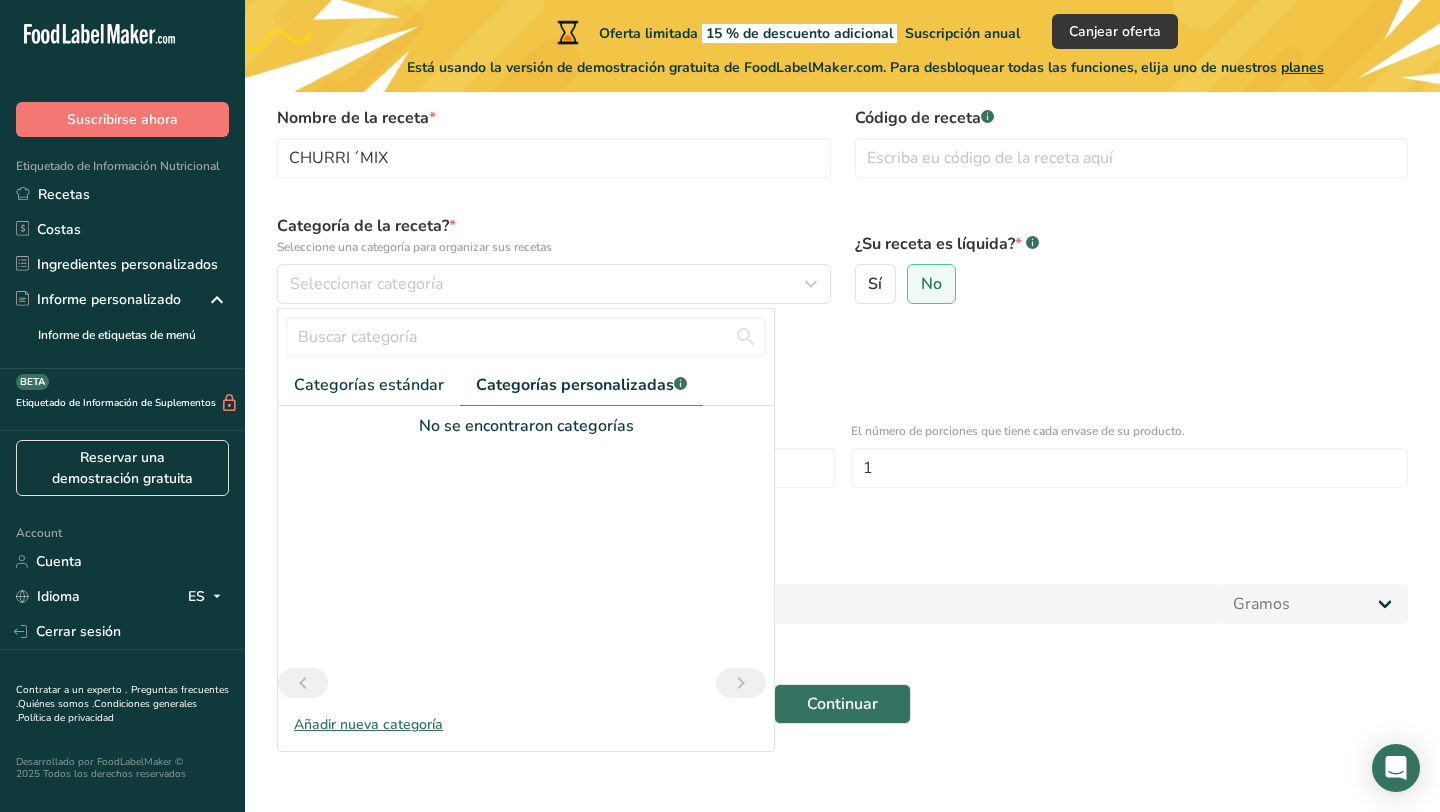 click at bounding box center [526, 553] 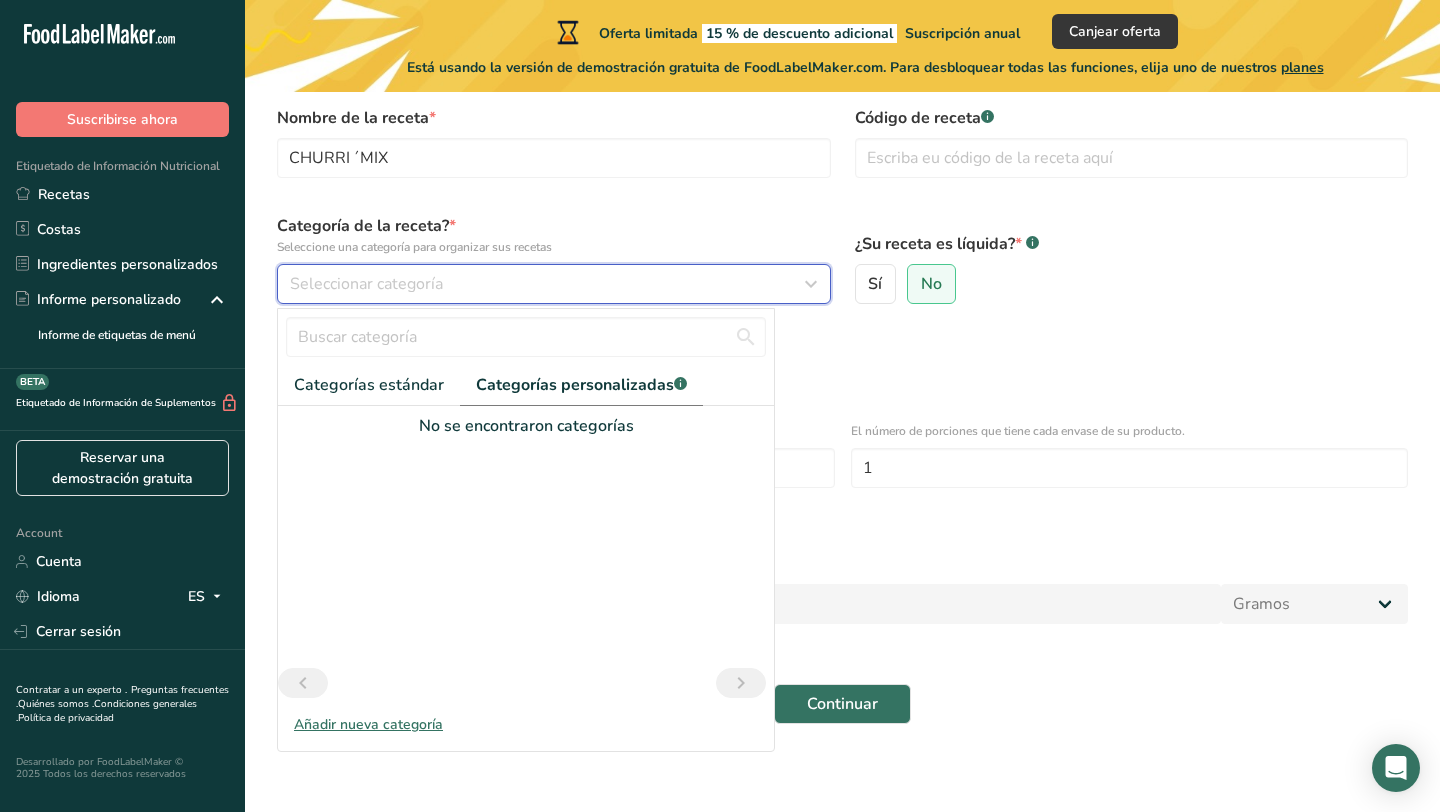 click on "Seleccionar categoría" at bounding box center [554, 284] 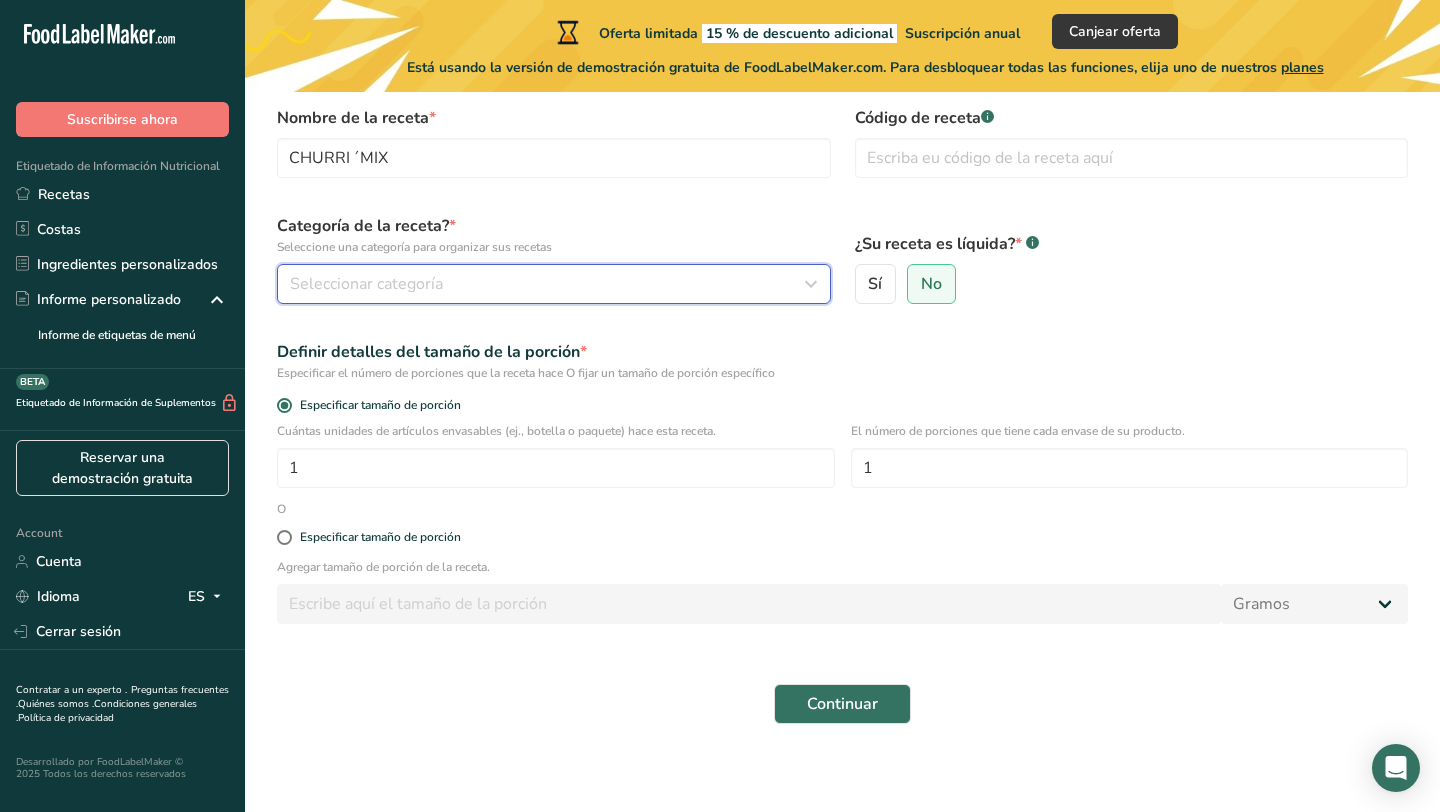 click on "Seleccionar categoría" at bounding box center (366, 284) 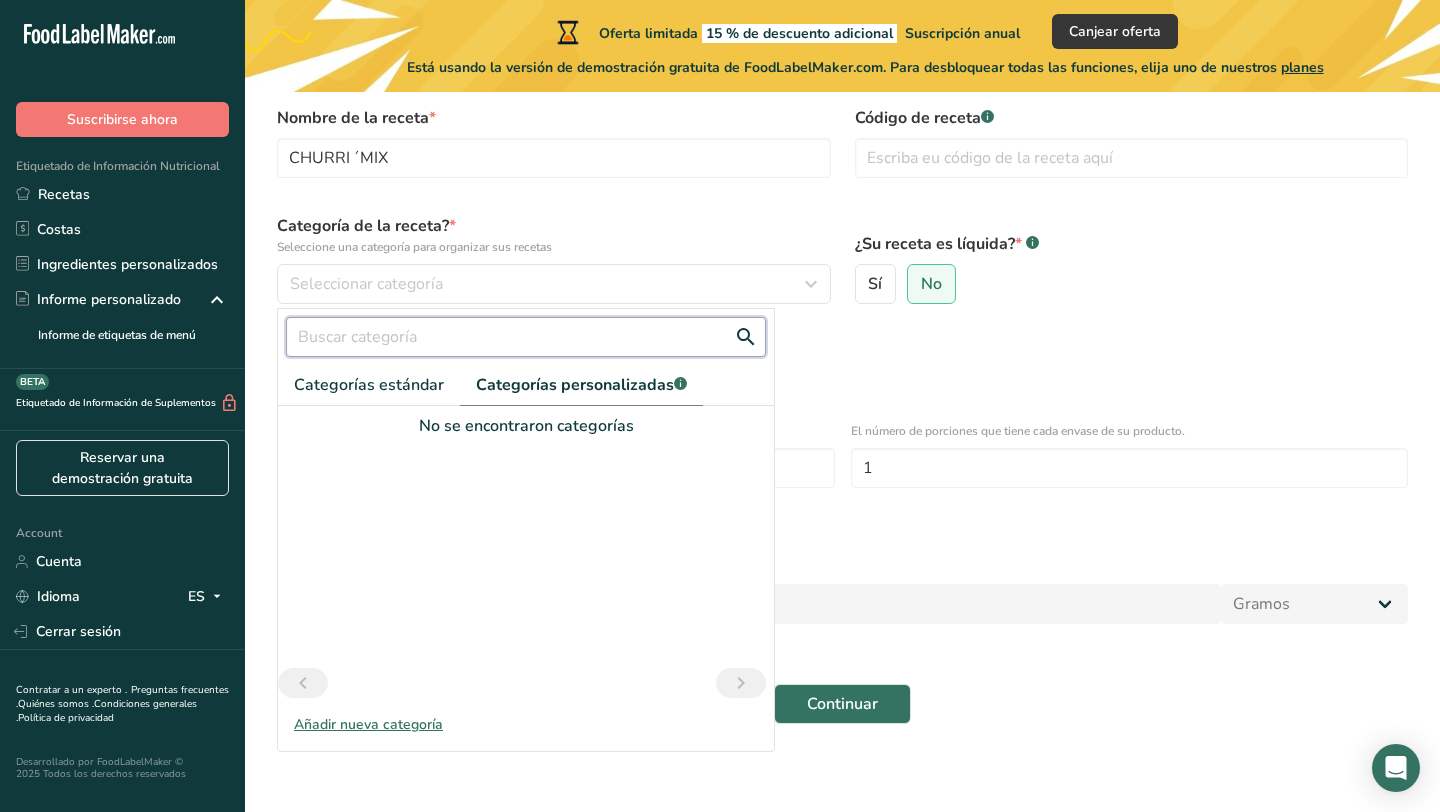 click at bounding box center [526, 337] 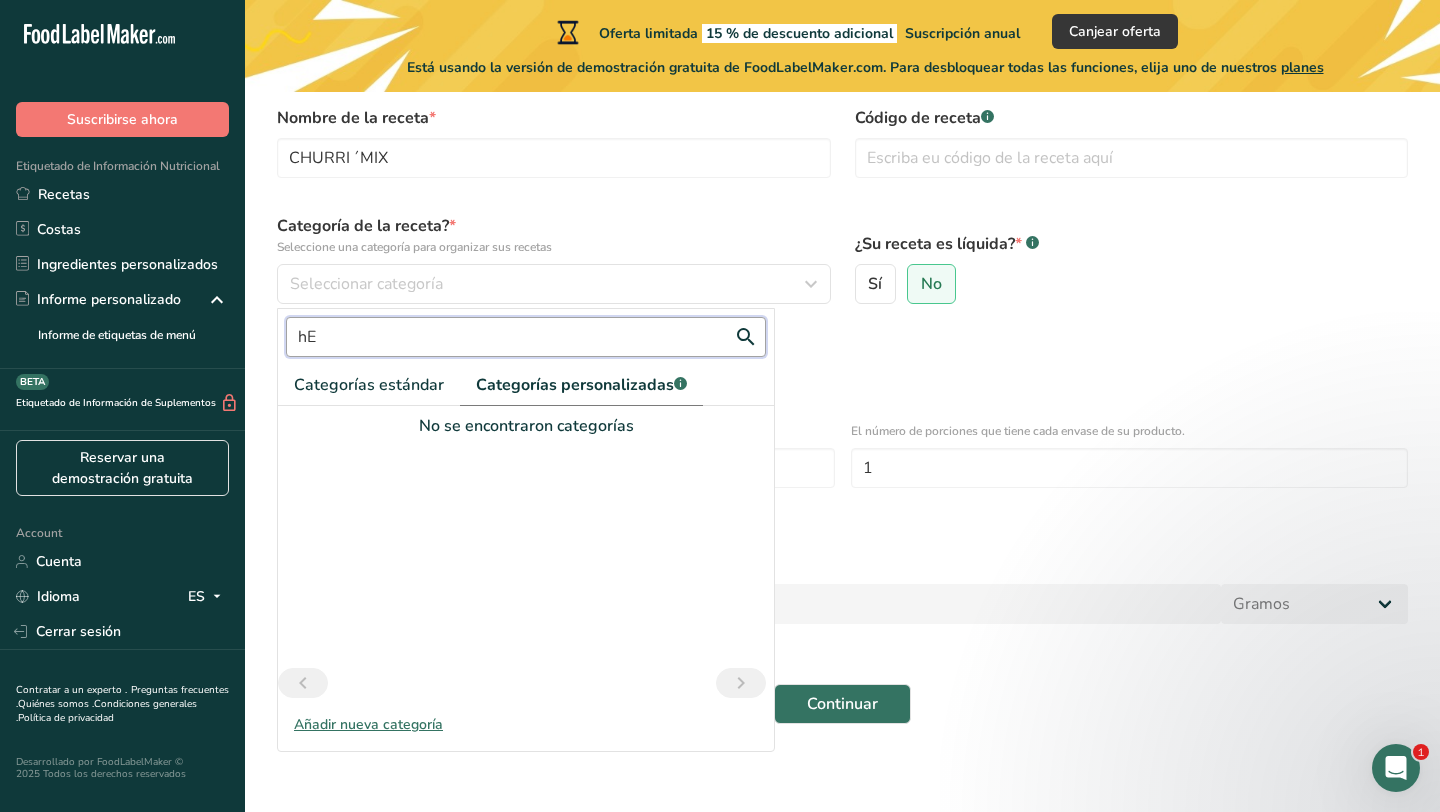 type on "h" 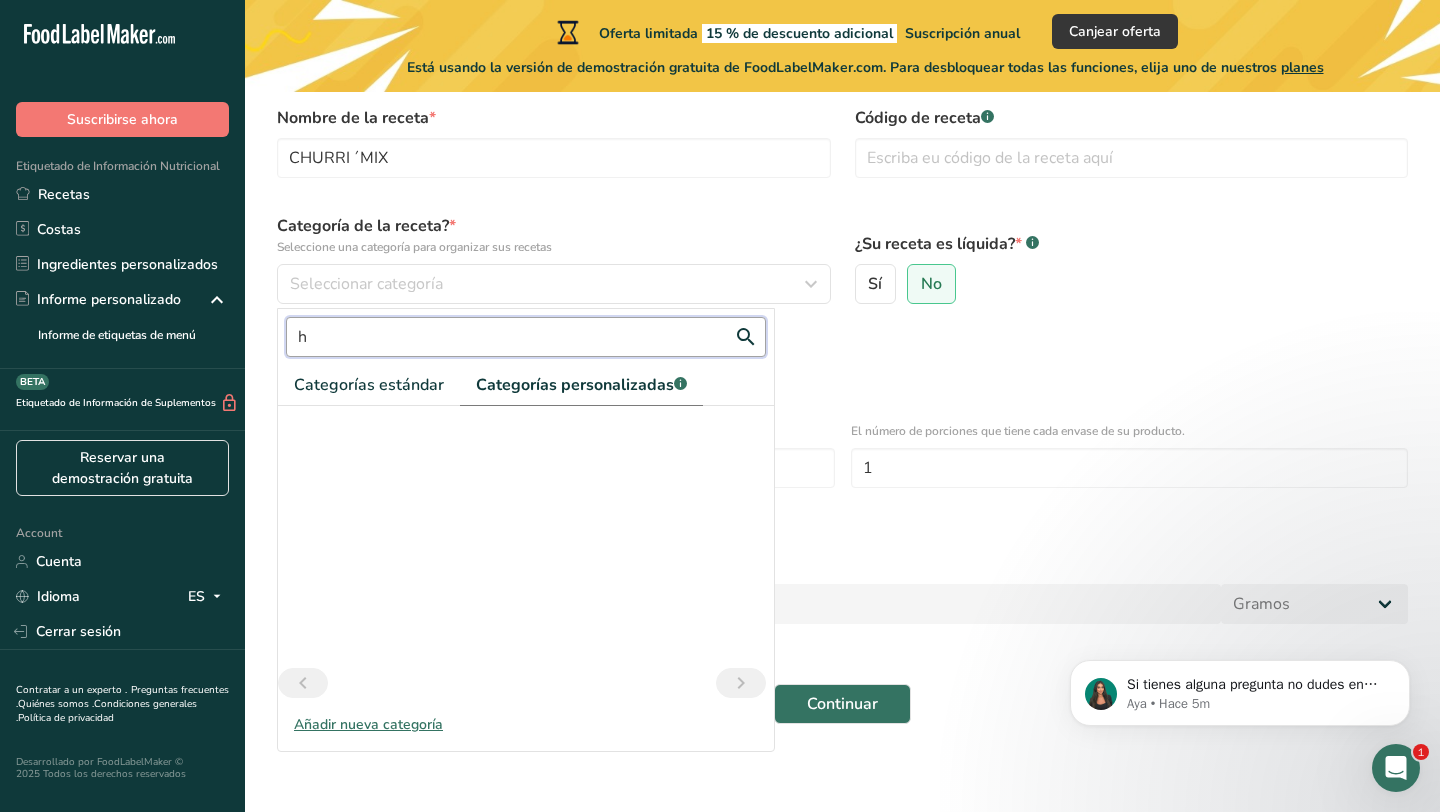 scroll, scrollTop: 0, scrollLeft: 0, axis: both 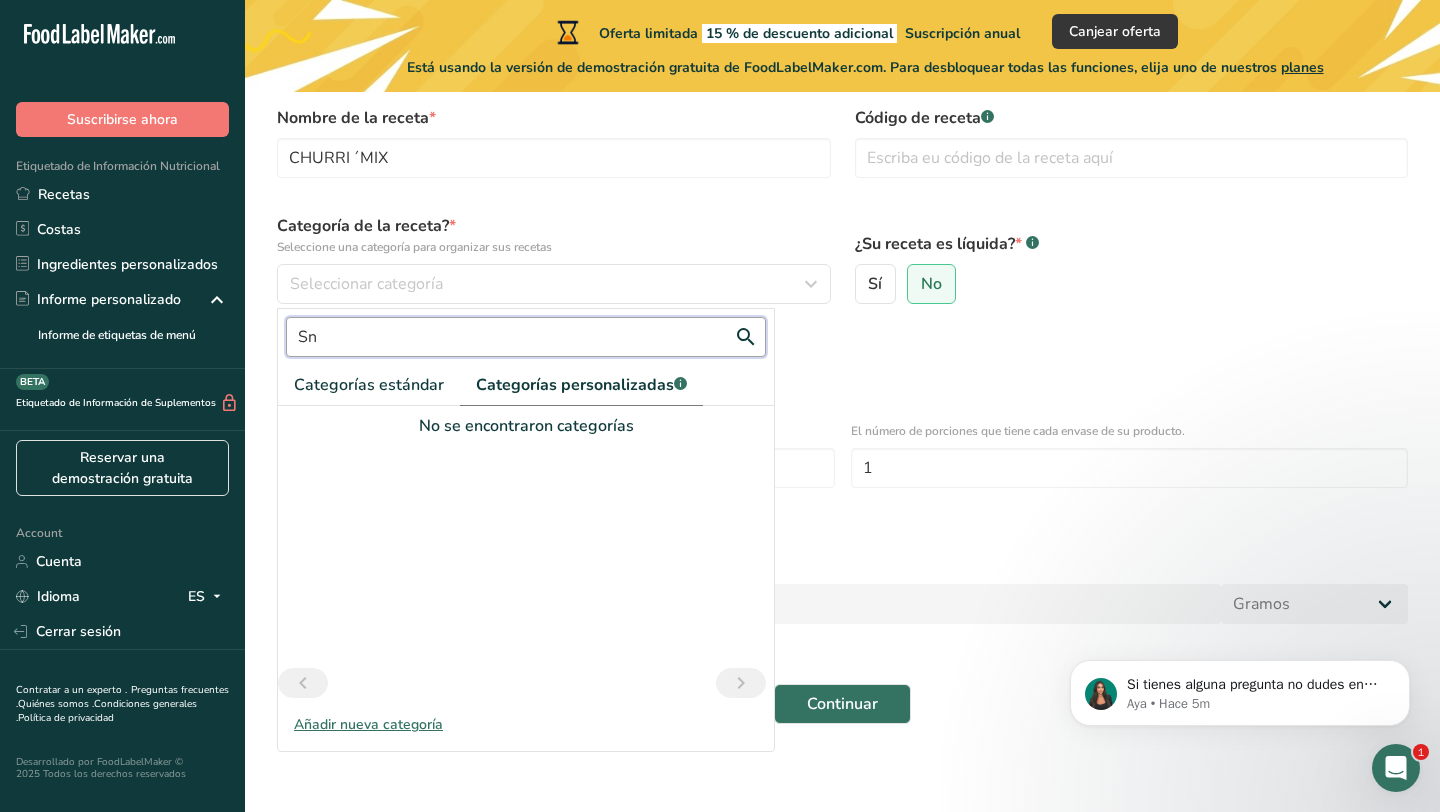 type on "S" 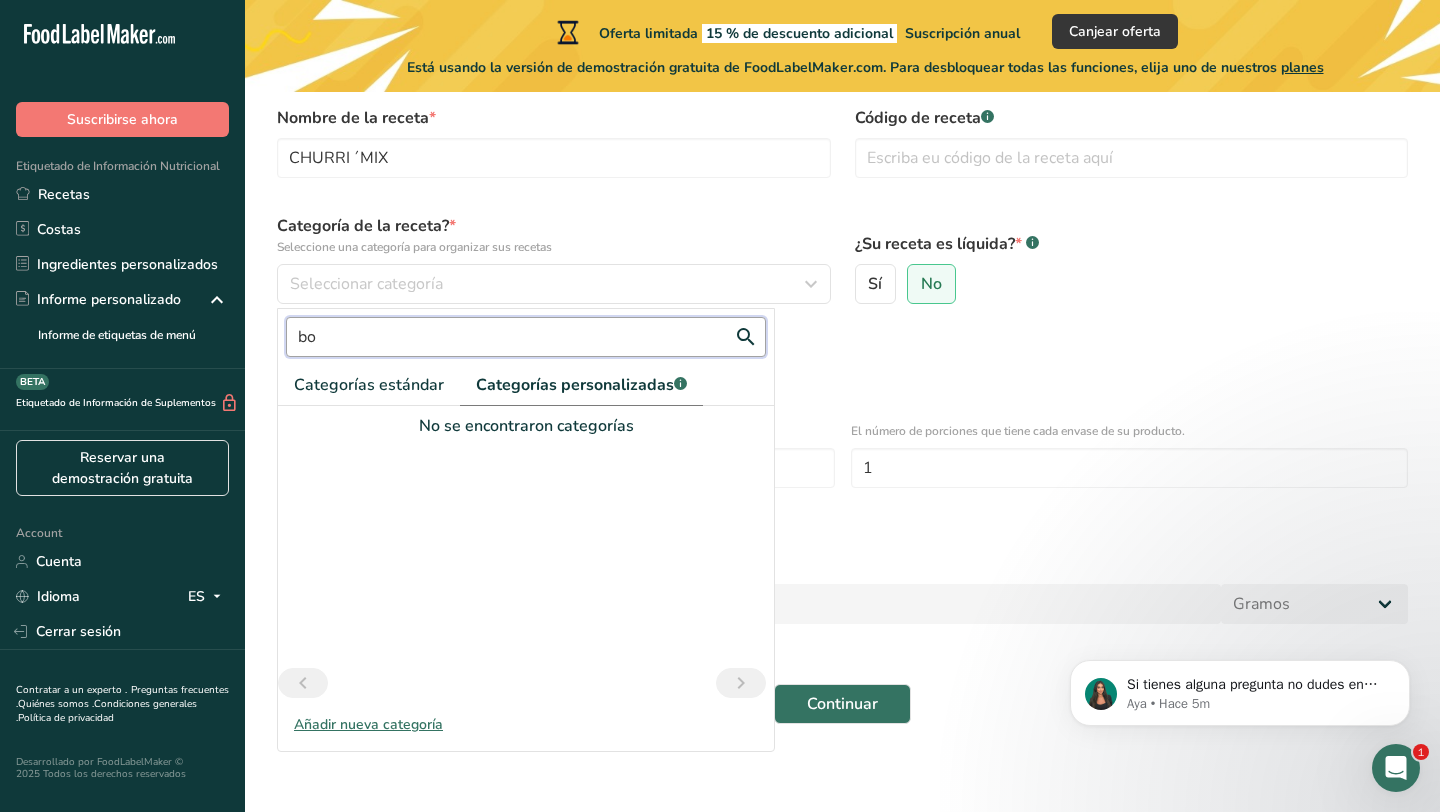 type on "b" 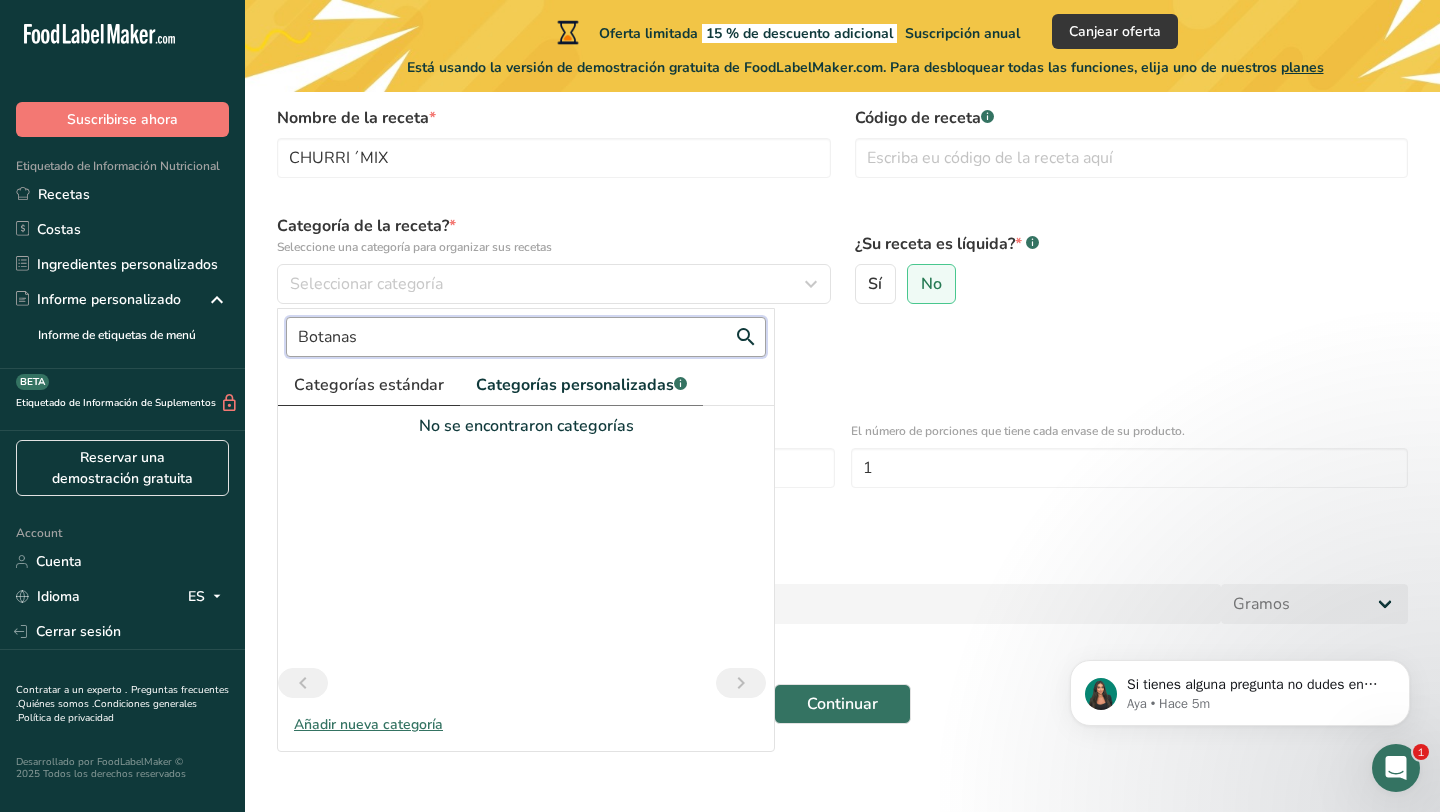 type on "Botanas" 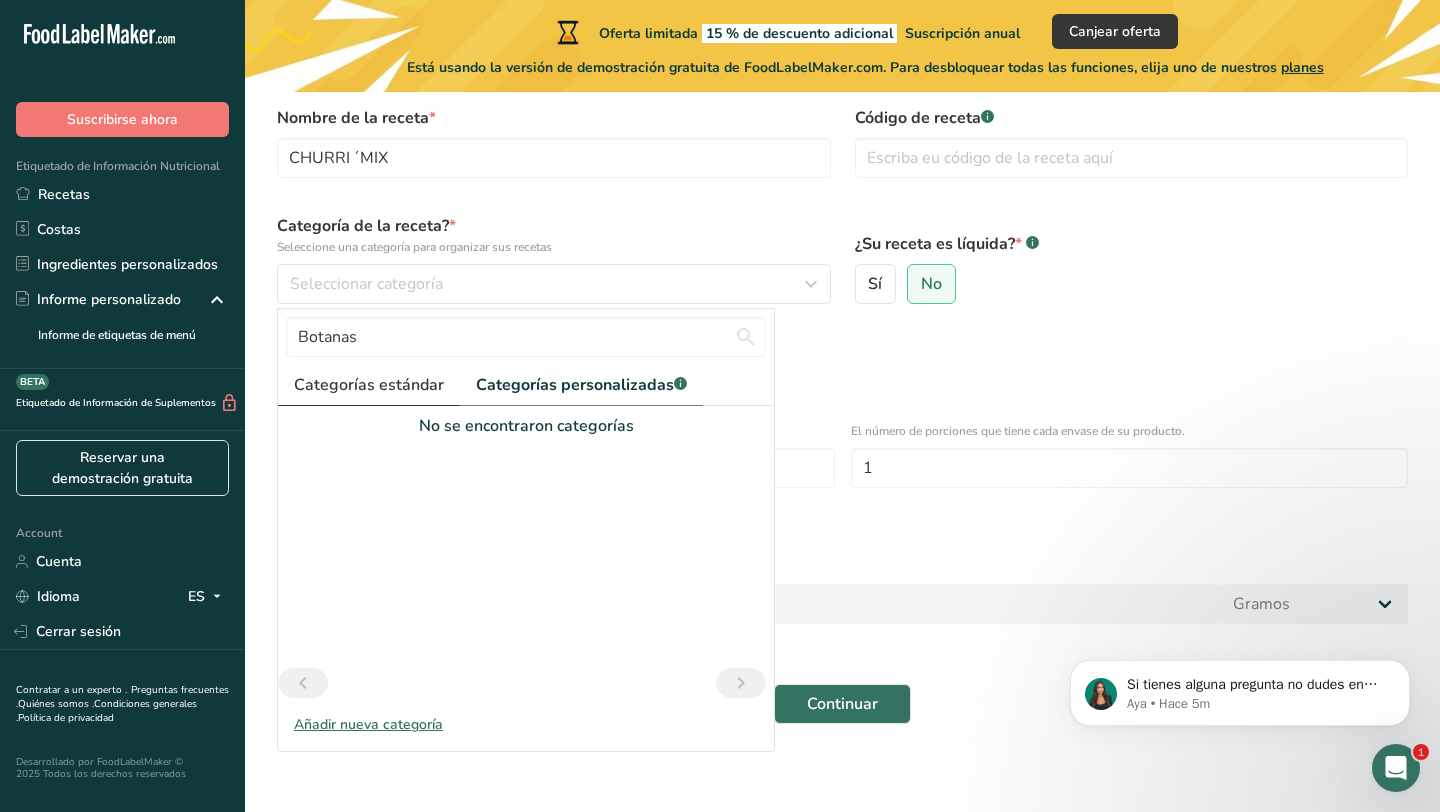 click on "Categorías estándar" at bounding box center (369, 385) 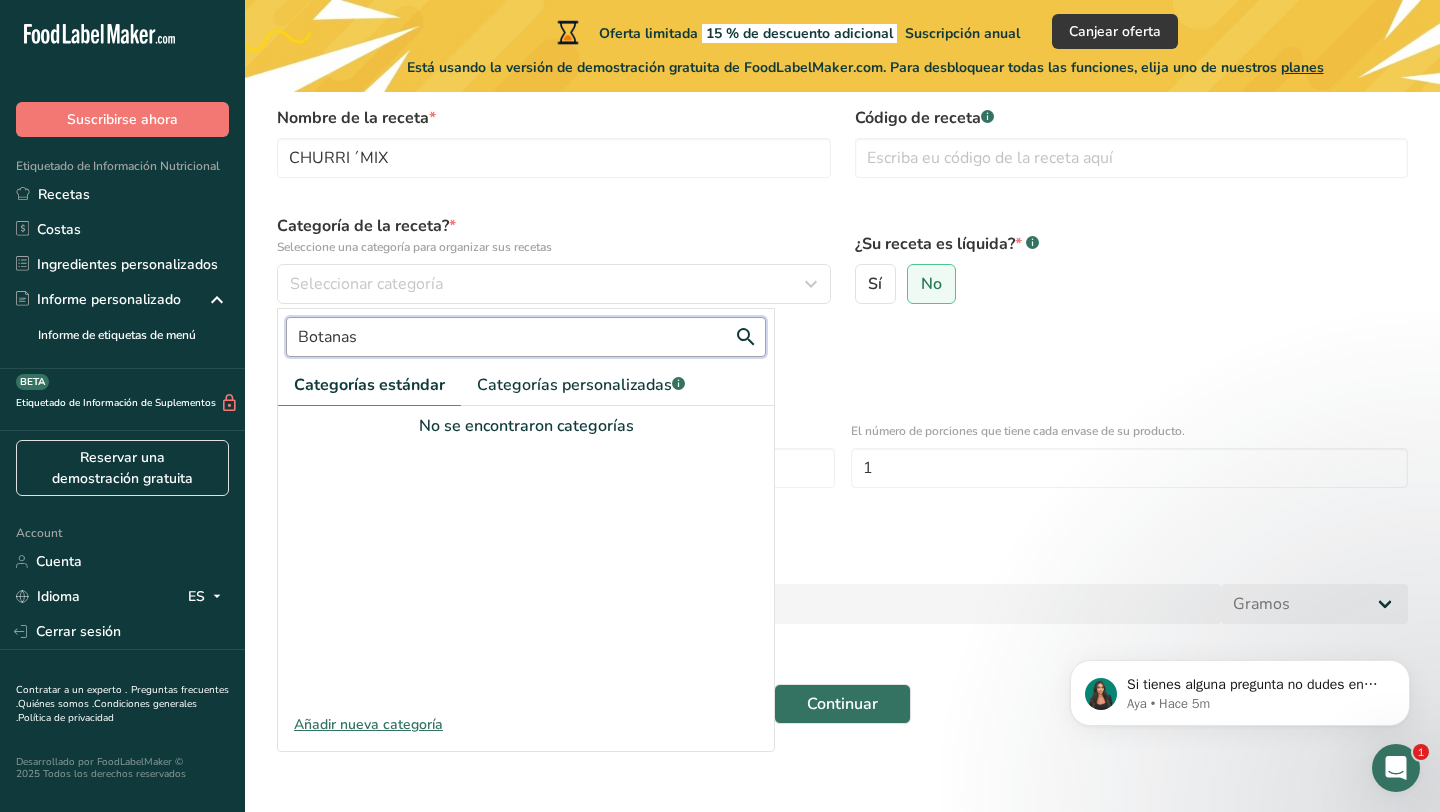 click on "Botanas" at bounding box center (526, 337) 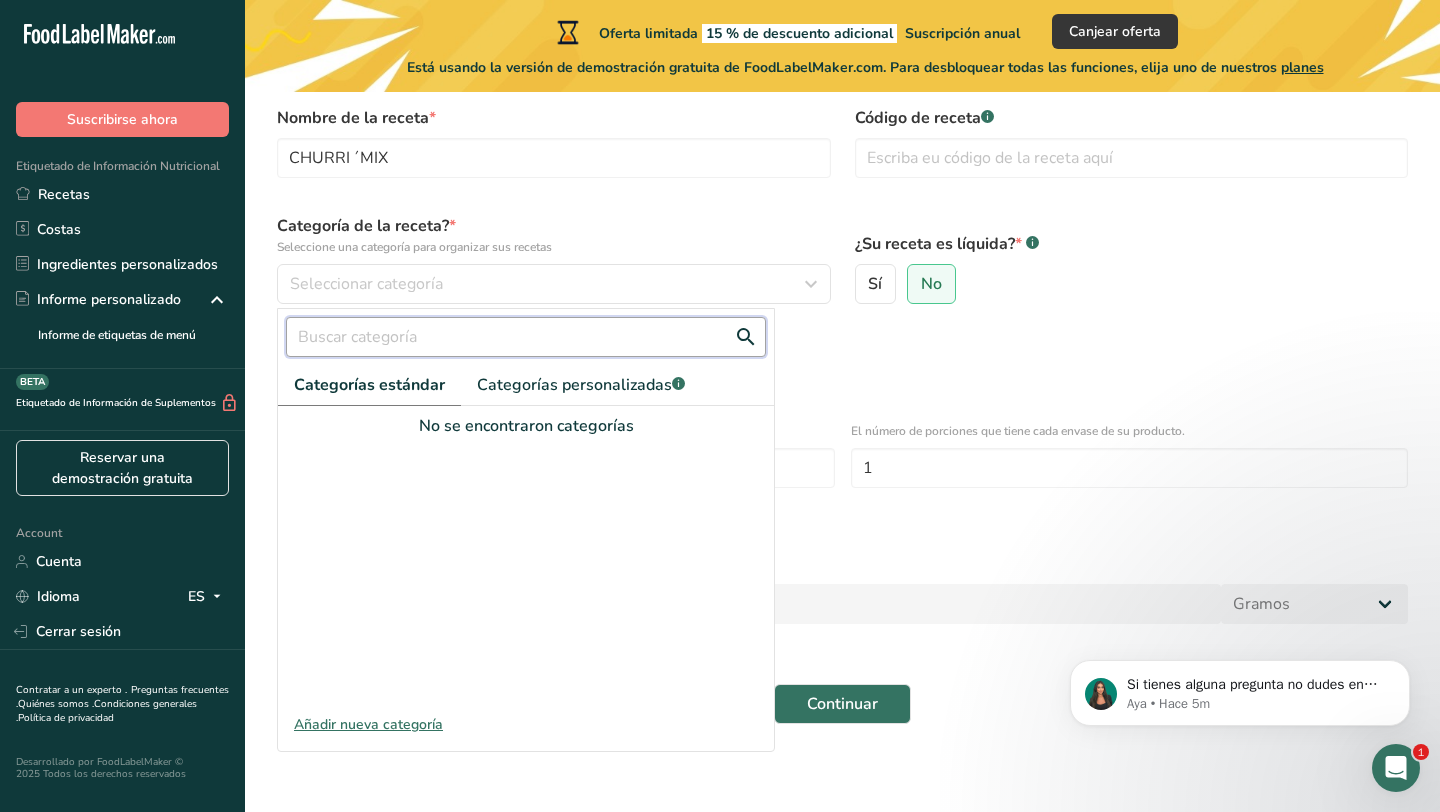 type 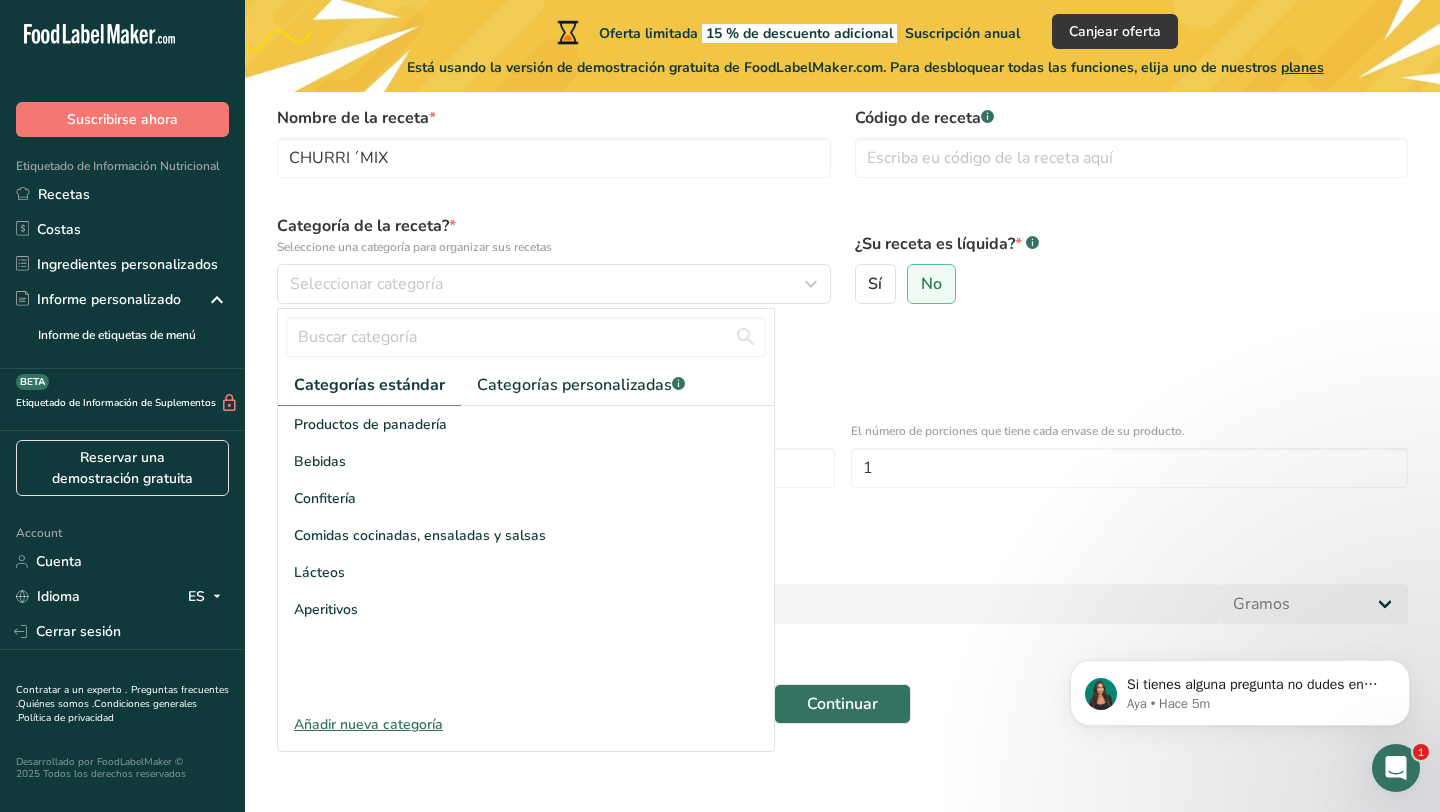 click on "Nombre de la receta *   CHURRI ´MIX
Código de receta
.a-a{fill:#347362;}.b-a{fill:#fff;}
Categoría de la receta? *
Seleccione una categoría para organizar sus recetas
Seleccionar categoría
Categorías estándar
Categorías personalizadas
.a-a{fill:#347362;}.b-a{fill:#fff;}
Productos de panadería
Bebidas
Confitería
Comidas cocinadas, ensaladas y salsas
Lácteos
Aperitivos
No se encontraron categorías
Añadir nueva categoría
¿Su receta es líquida? *   .a-a{fill:#347362;}.b-a{fill:#fff;}           Sí   No
Definir detalles del tamaño de la porción *
Especificar tamaño de porción
1     1
O" at bounding box center (842, 415) 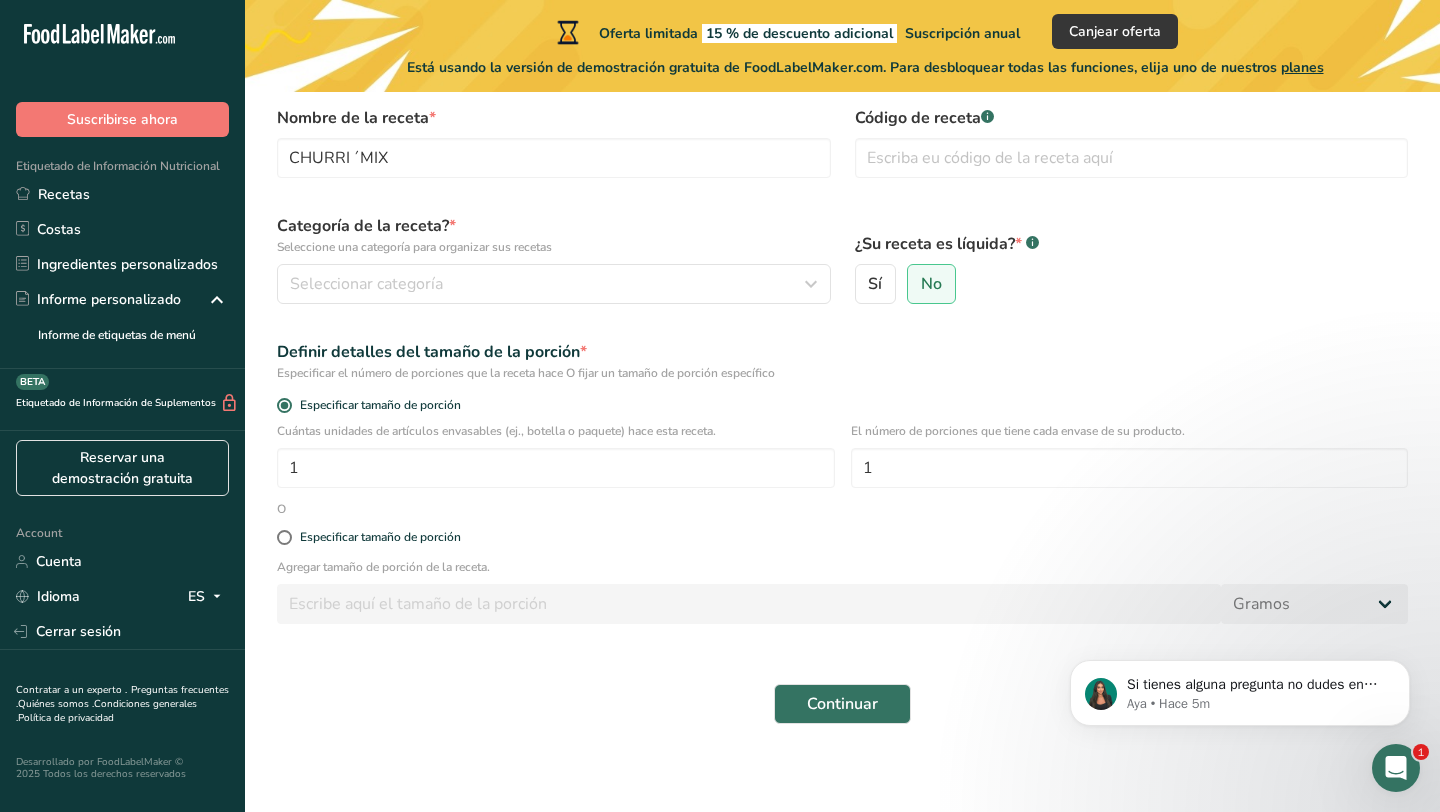 click on "Categoría de la receta? *
Seleccione una categoría para organizar sus recetas
Seleccionar categoría
Categorías estándar
Categorías personalizadas
.a-a{fill:#347362;}.b-a{fill:#fff;}
Productos de panadería
Bebidas
Confitería
Comidas cocinadas, ensaladas y salsas
Lácteos
Aperitivos
No se encontraron categorías
Añadir nueva categoría" at bounding box center (554, 259) 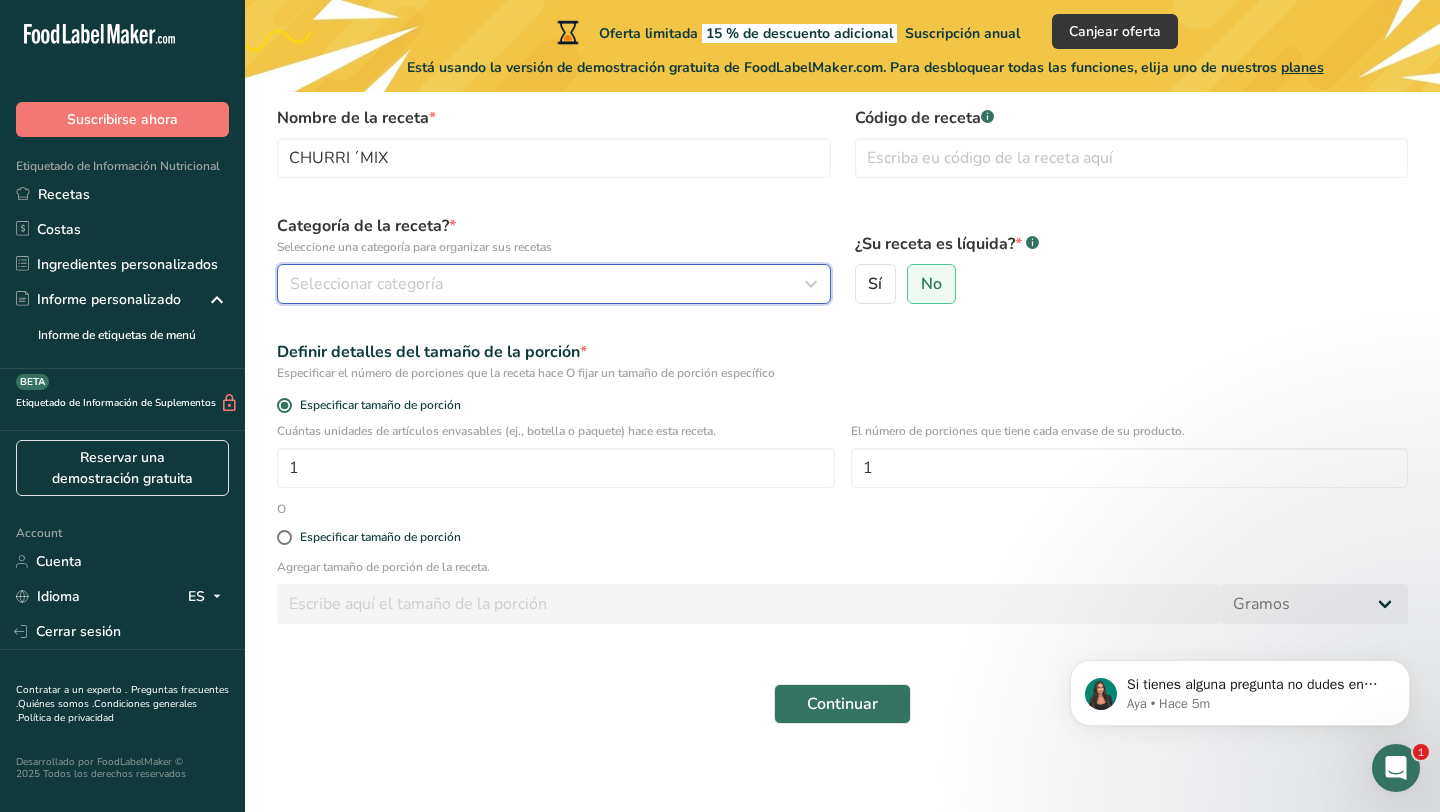 click on "Seleccionar categoría" at bounding box center (548, 284) 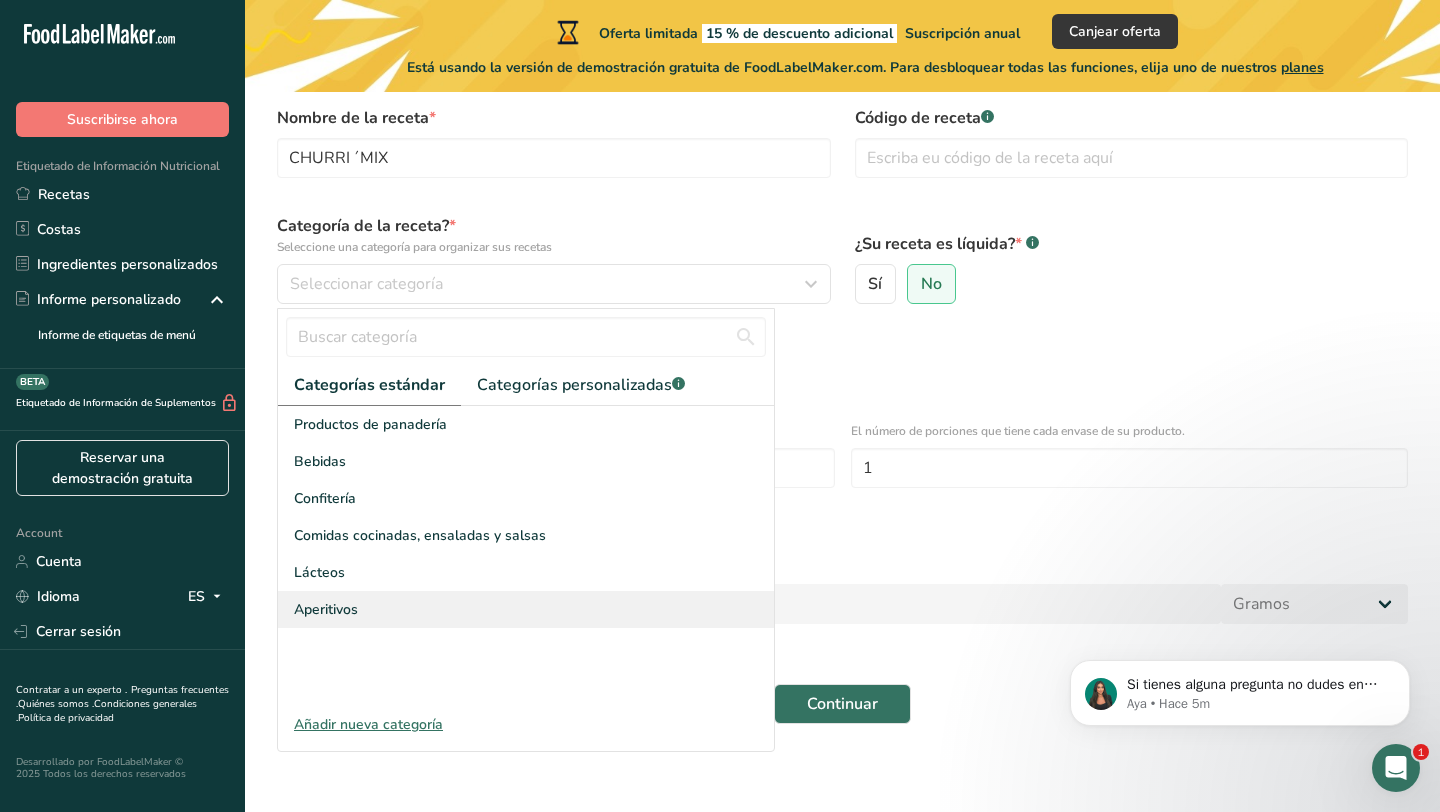 click on "Aperitivos" at bounding box center [526, 609] 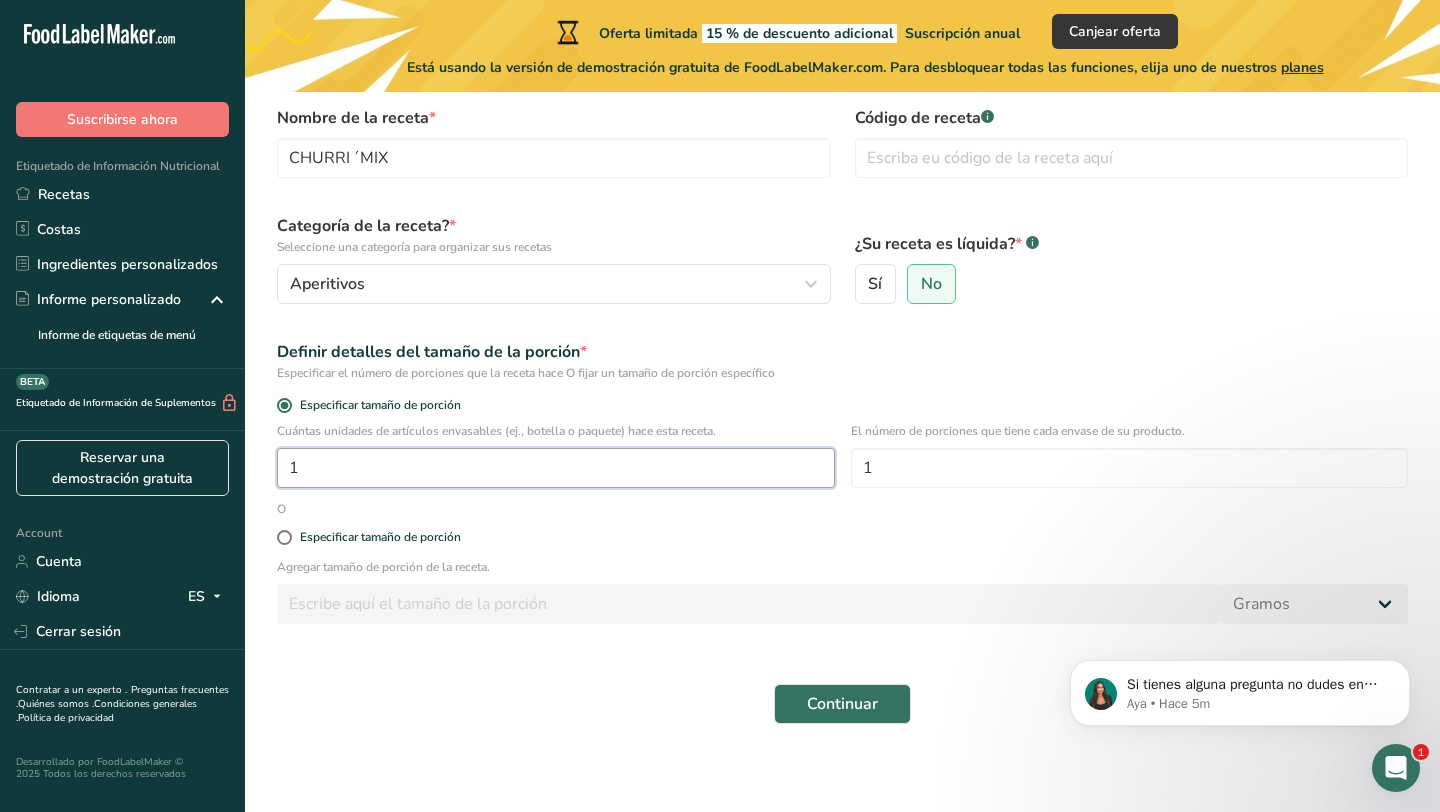 click on "1" at bounding box center (556, 468) 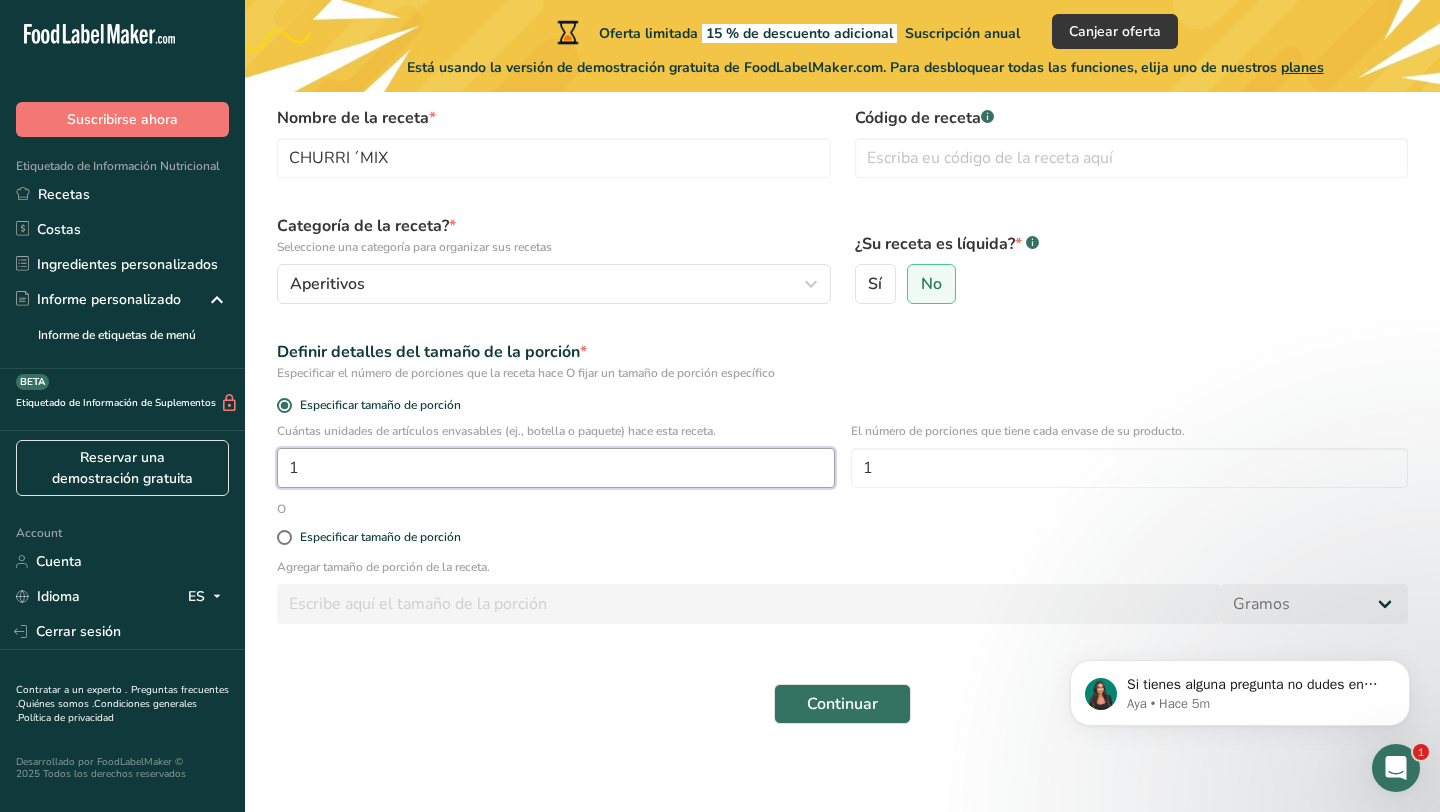 click on "1" at bounding box center (556, 468) 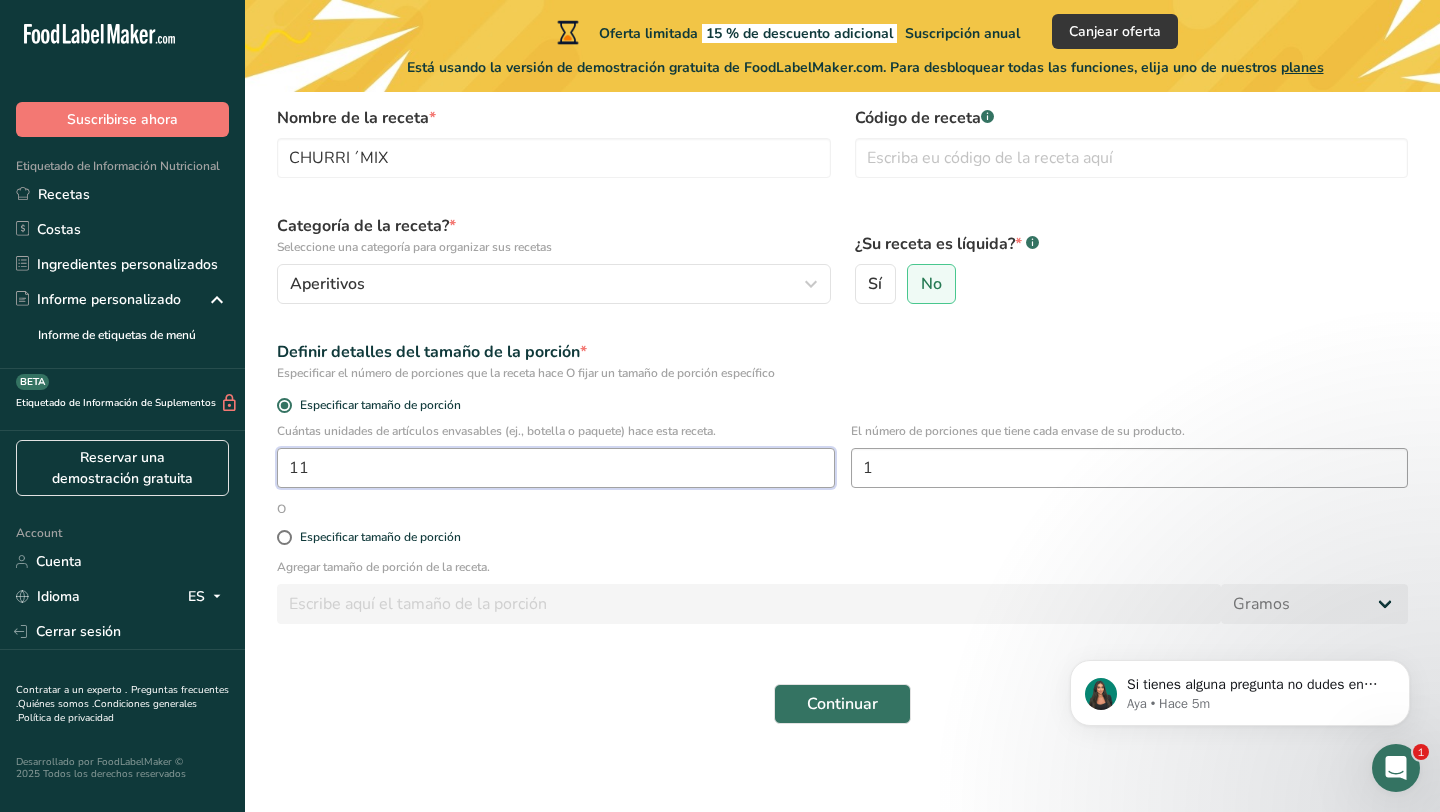 type on "11" 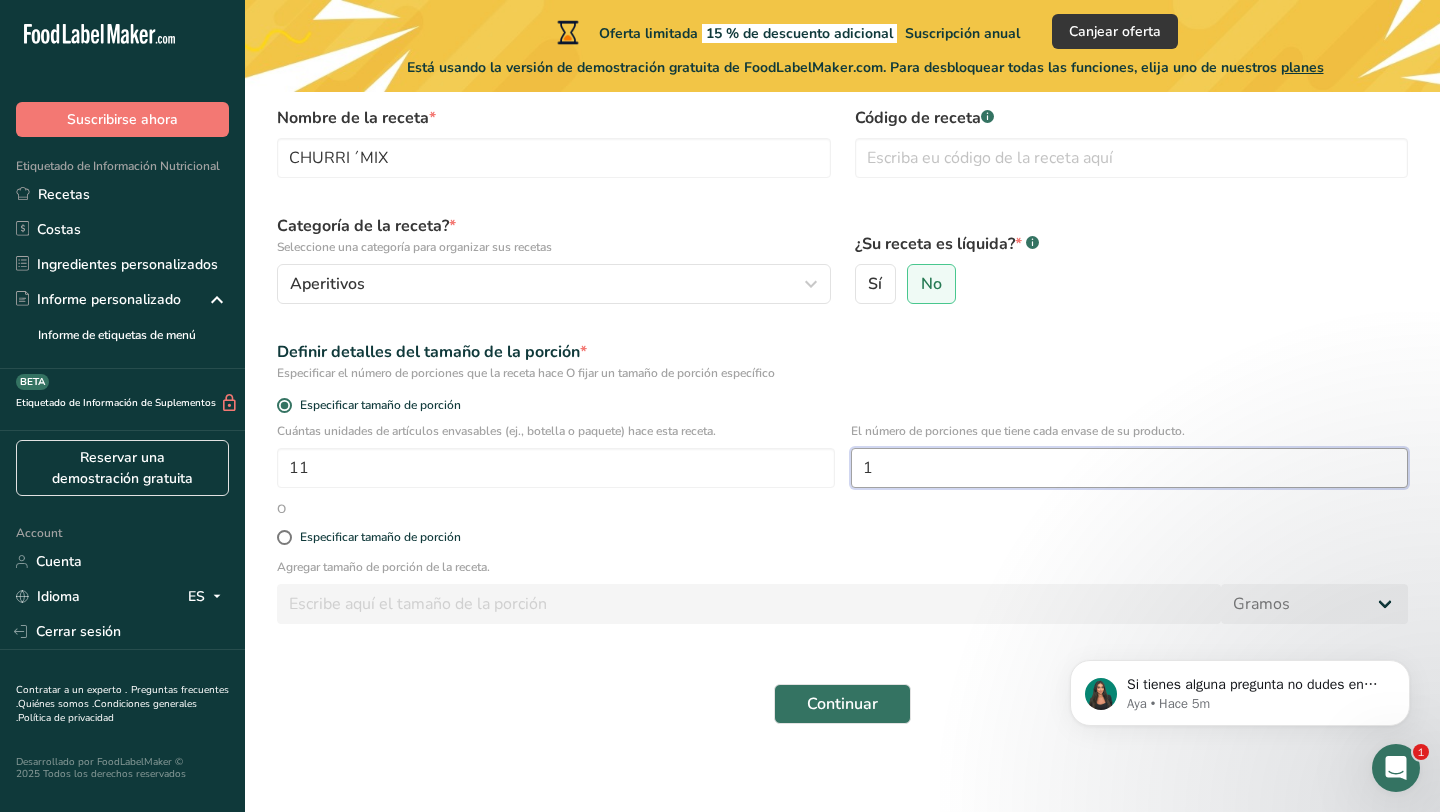click on "1" at bounding box center [1130, 468] 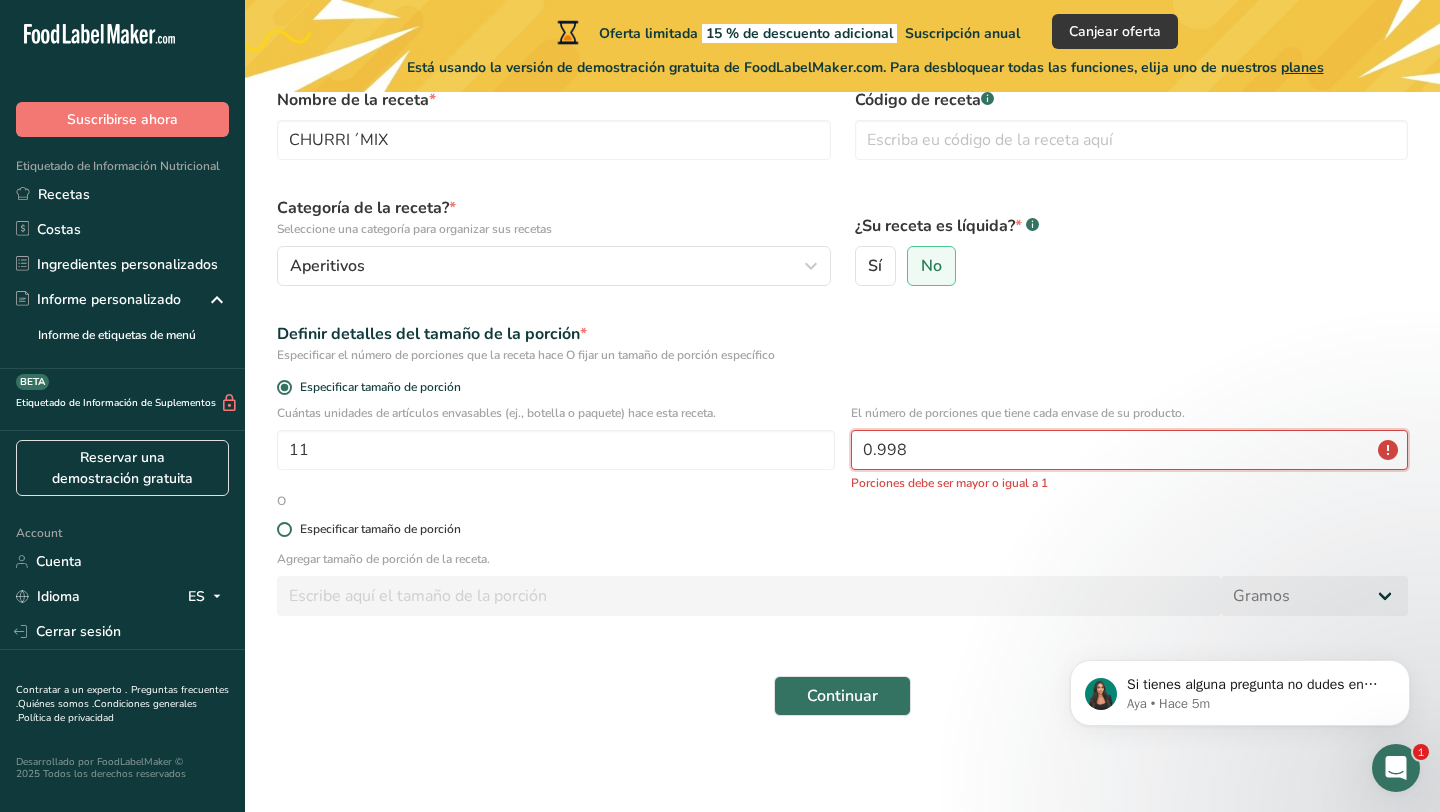 type on "0.998" 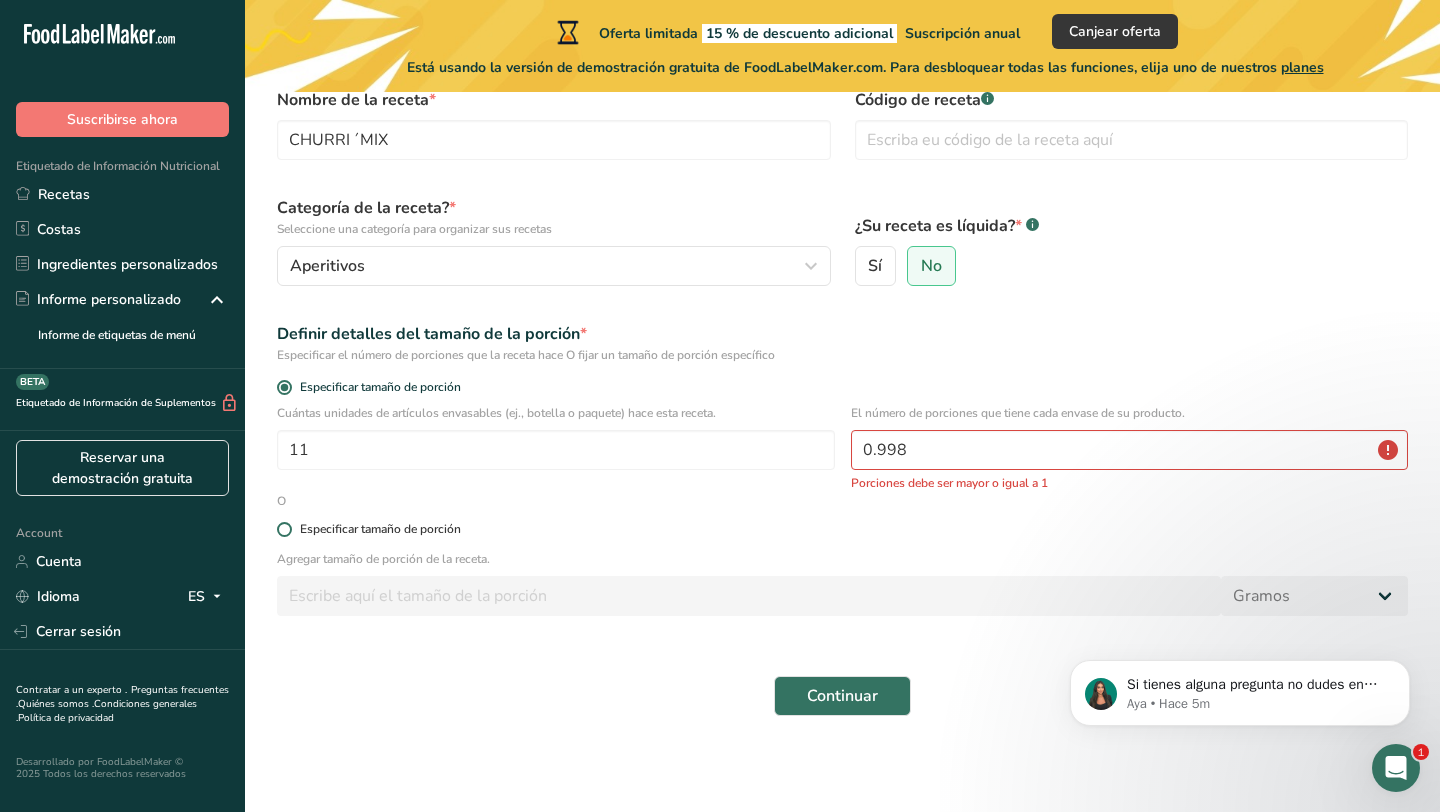 click on "Especificar tamaño de porción" at bounding box center [380, 529] 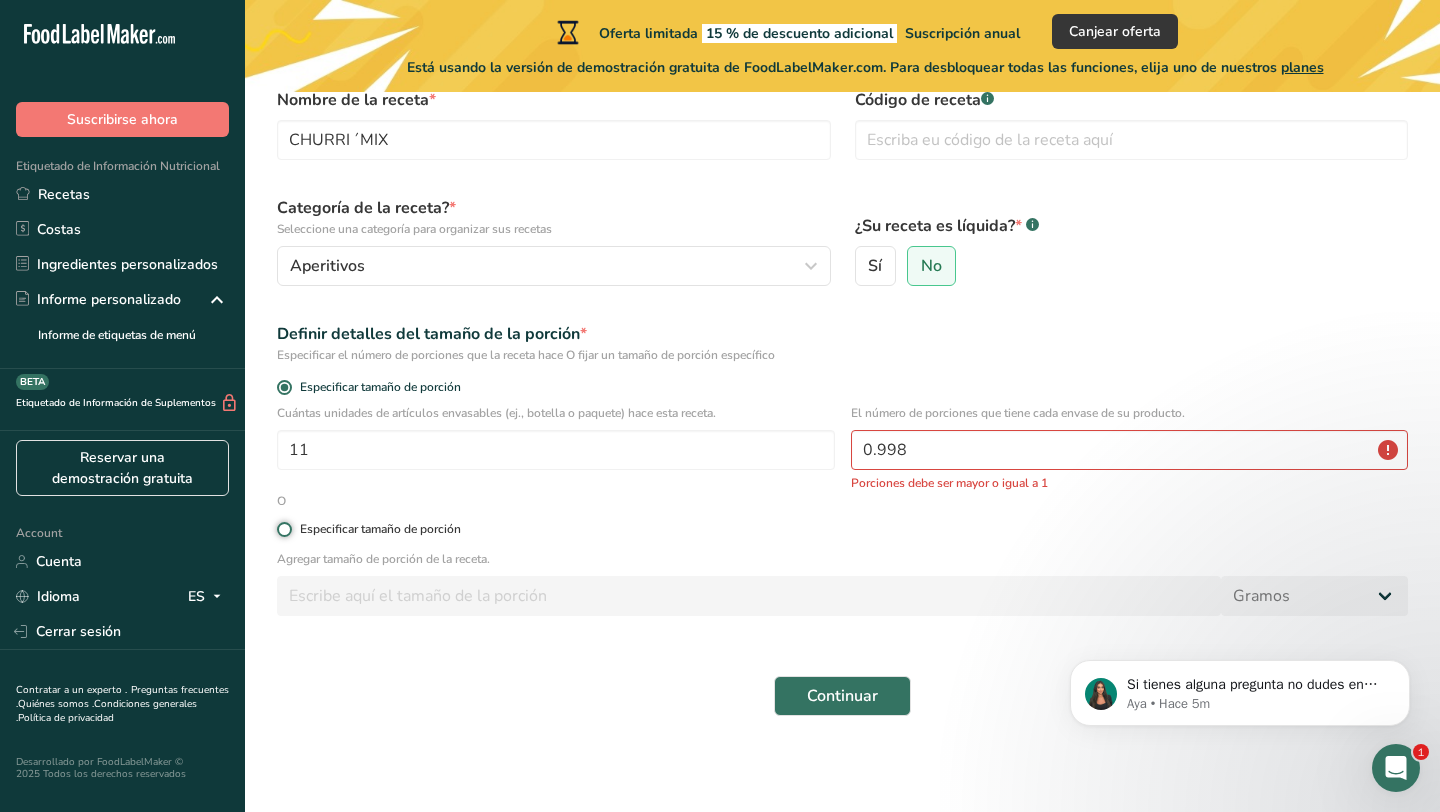 click on "Especificar tamaño de porción" at bounding box center (283, 529) 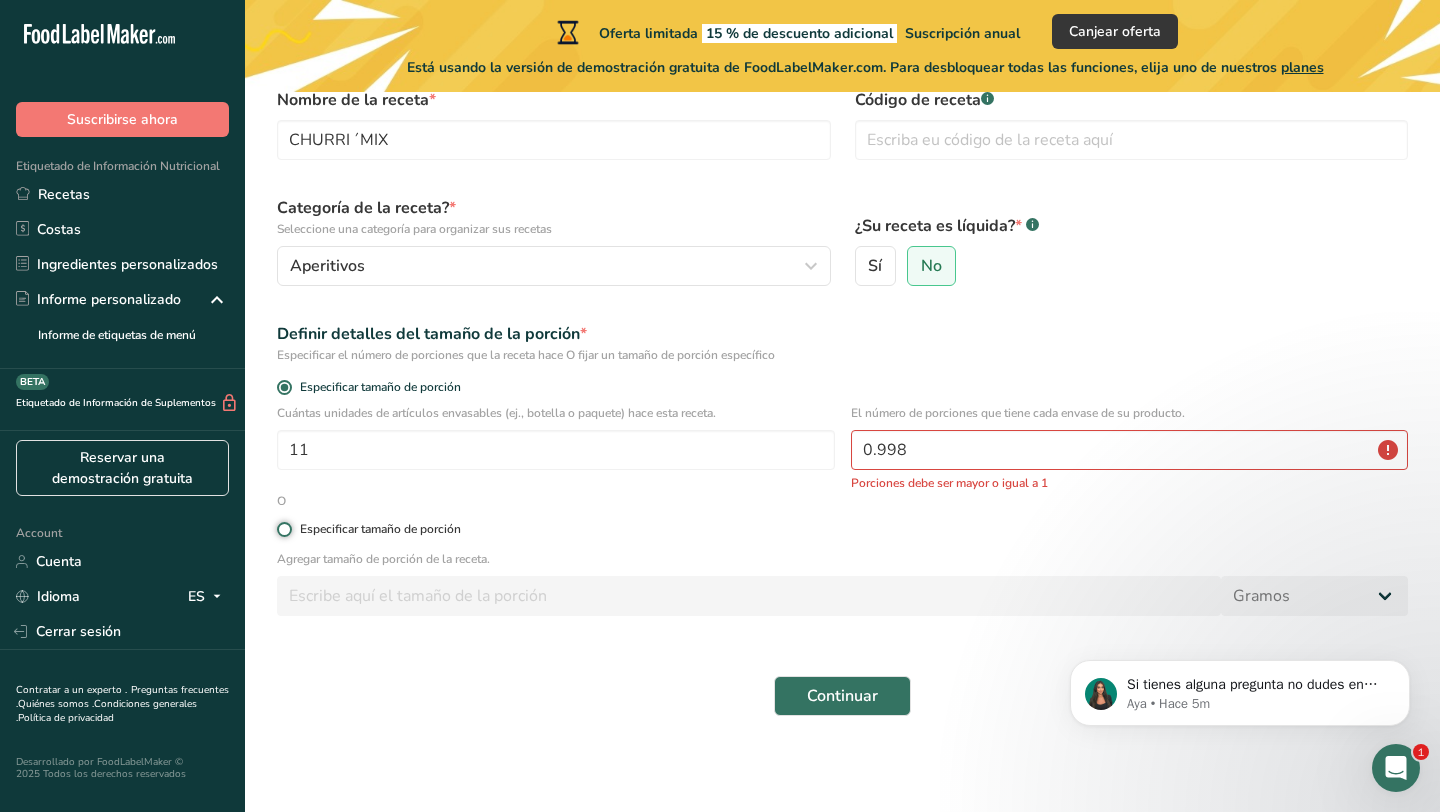 radio on "true" 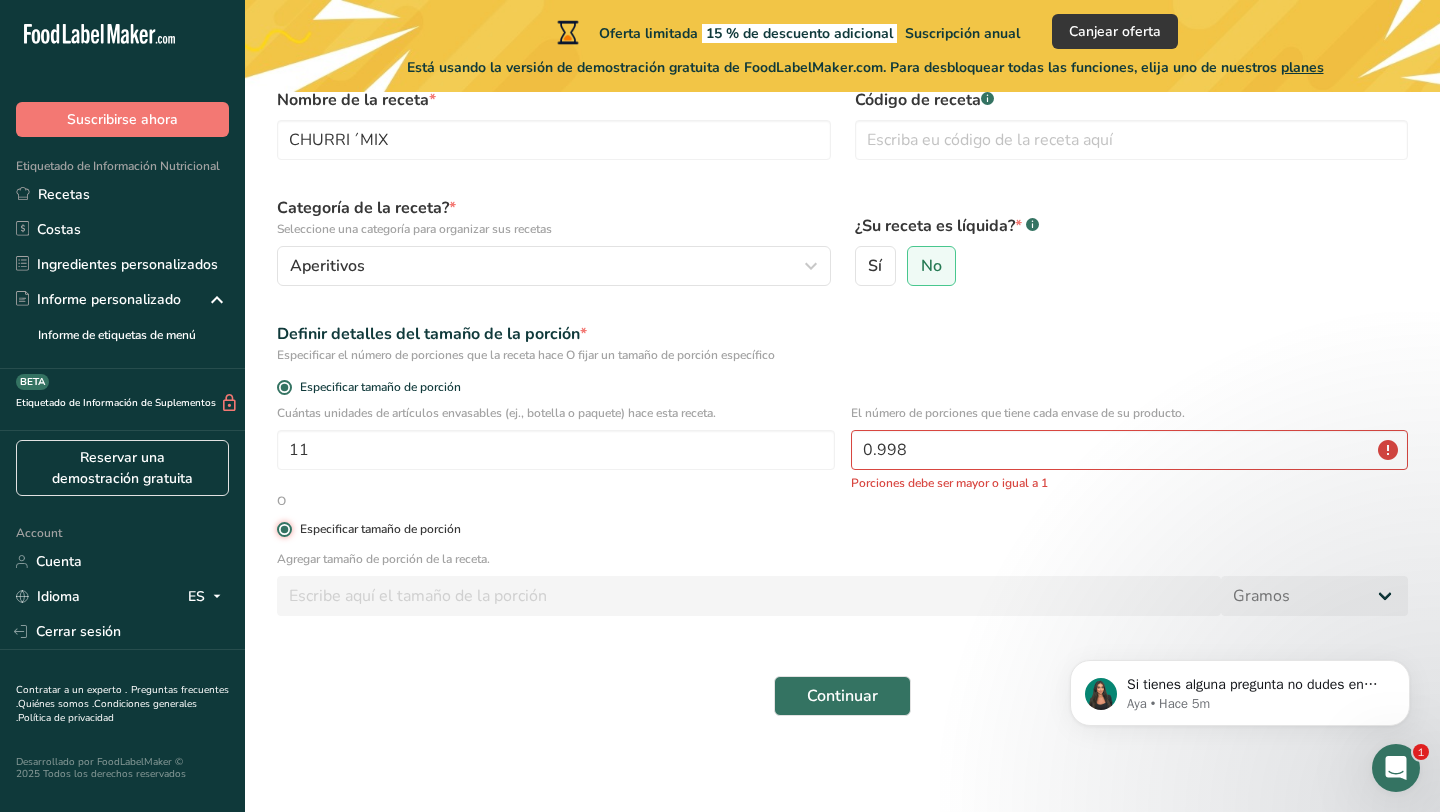 radio on "false" 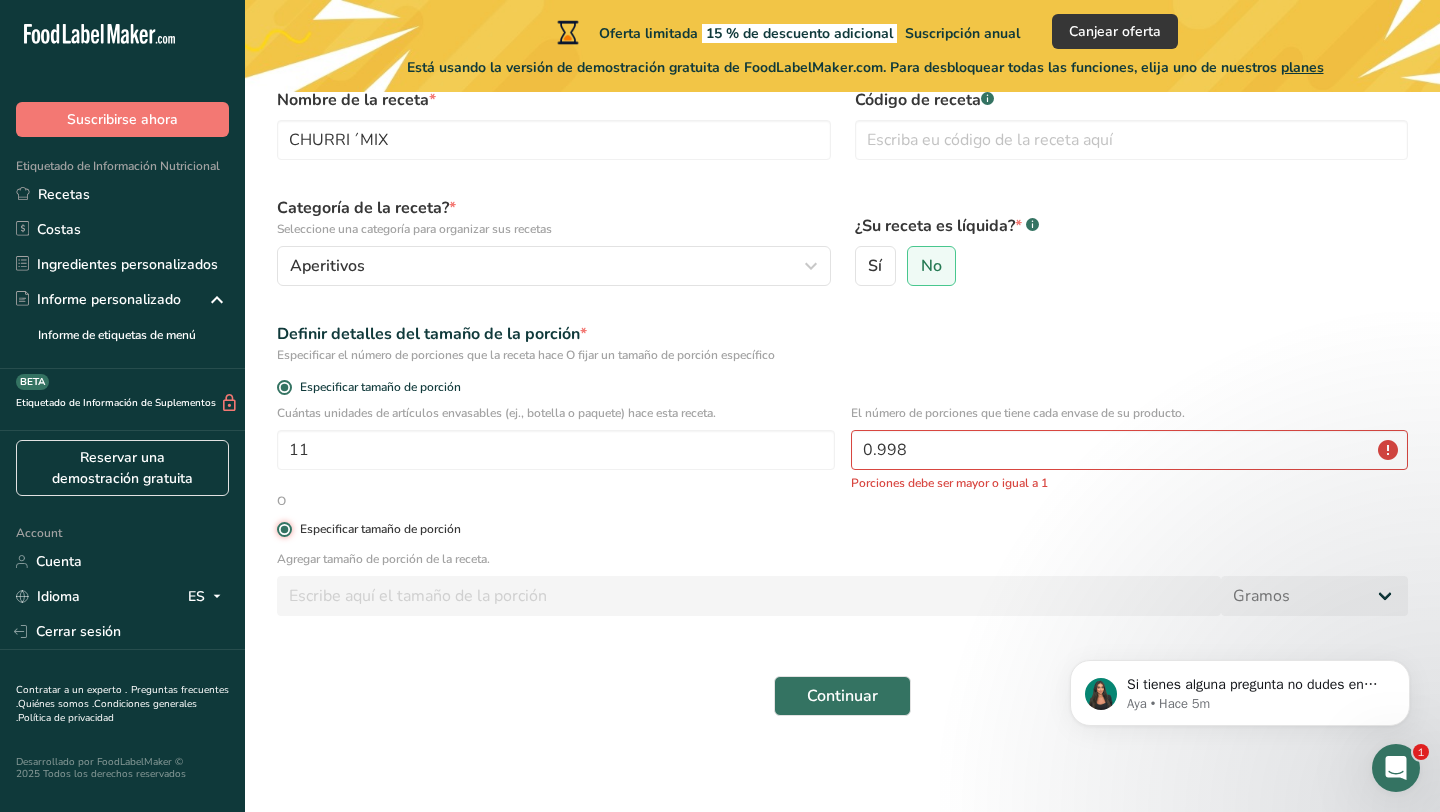 type 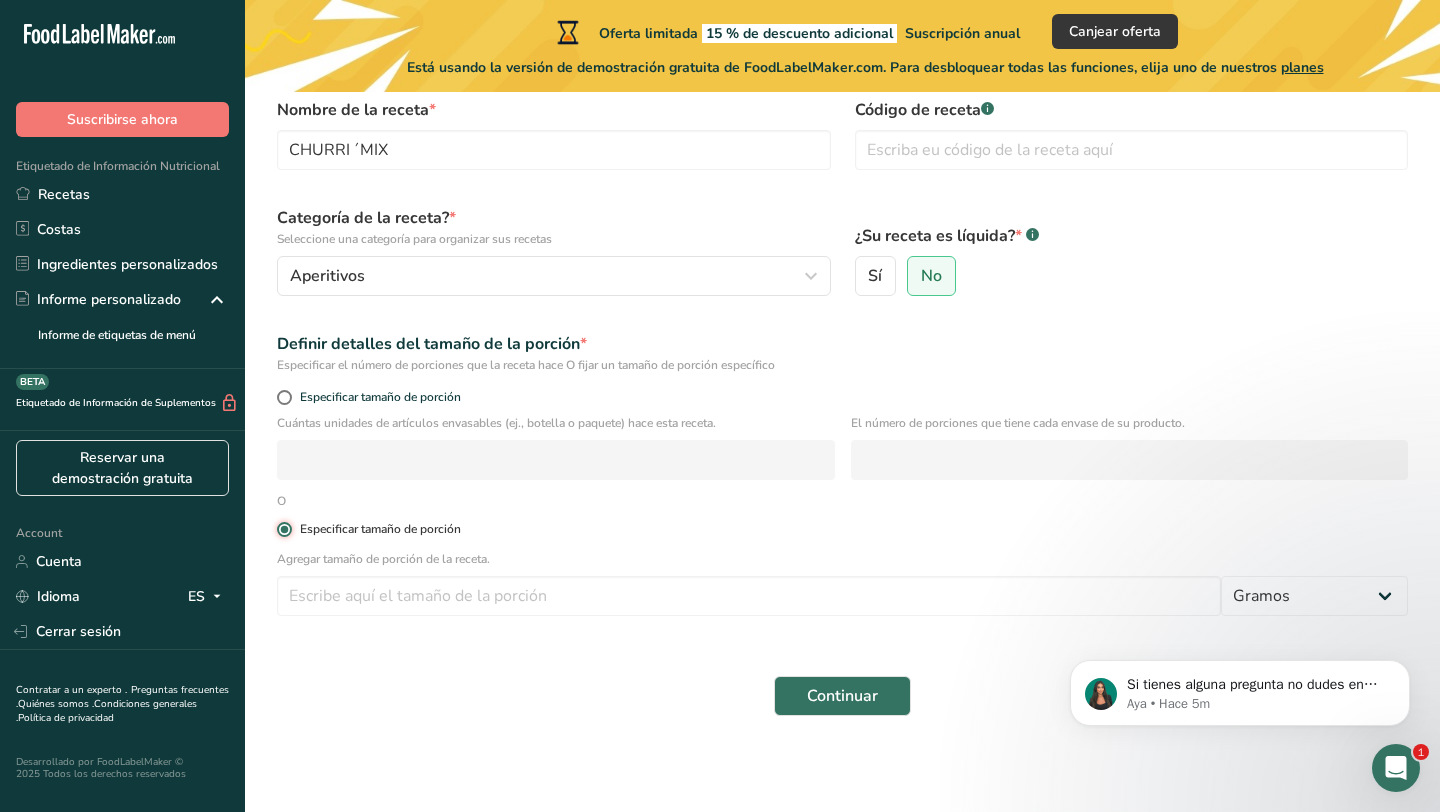 scroll, scrollTop: 99, scrollLeft: 0, axis: vertical 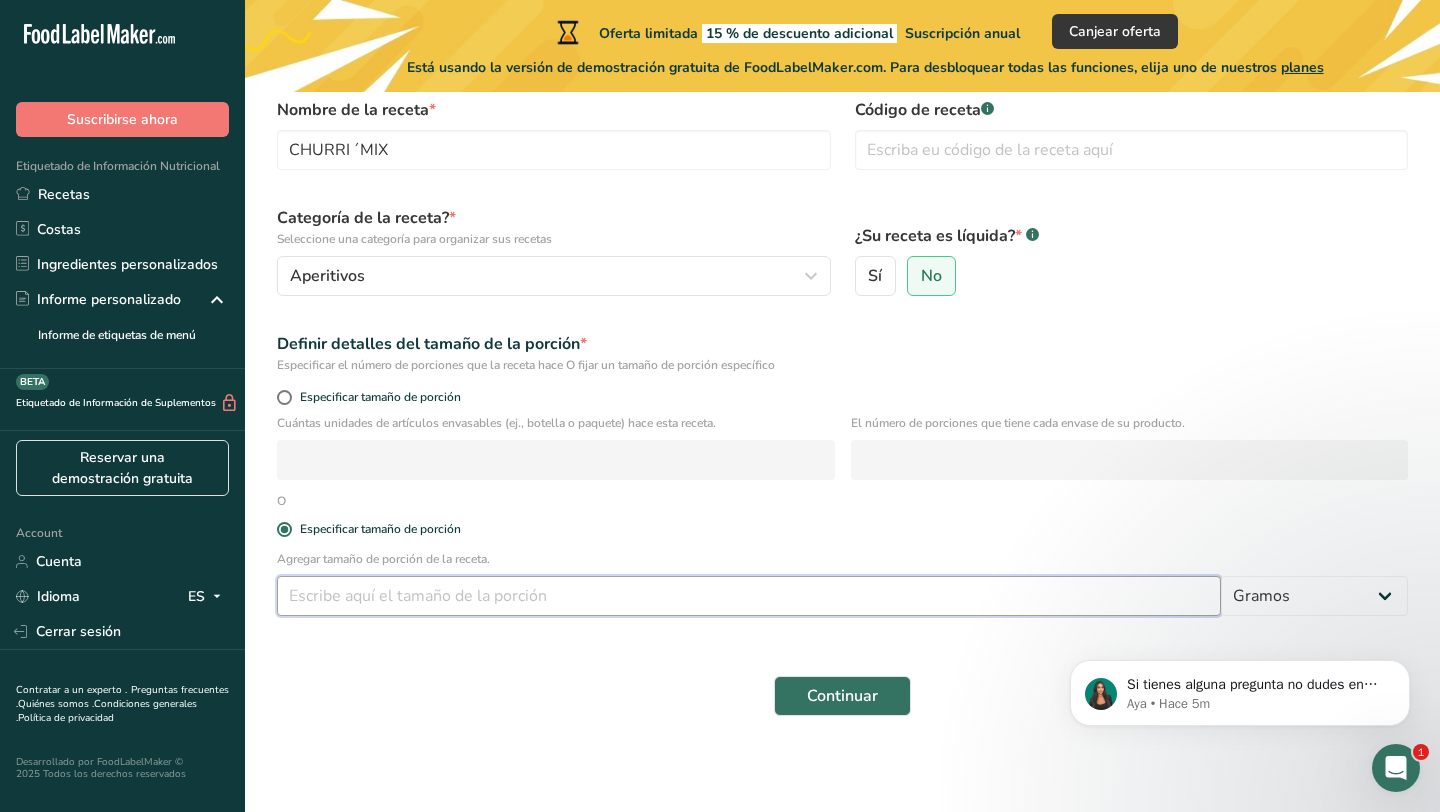 click at bounding box center [749, 596] 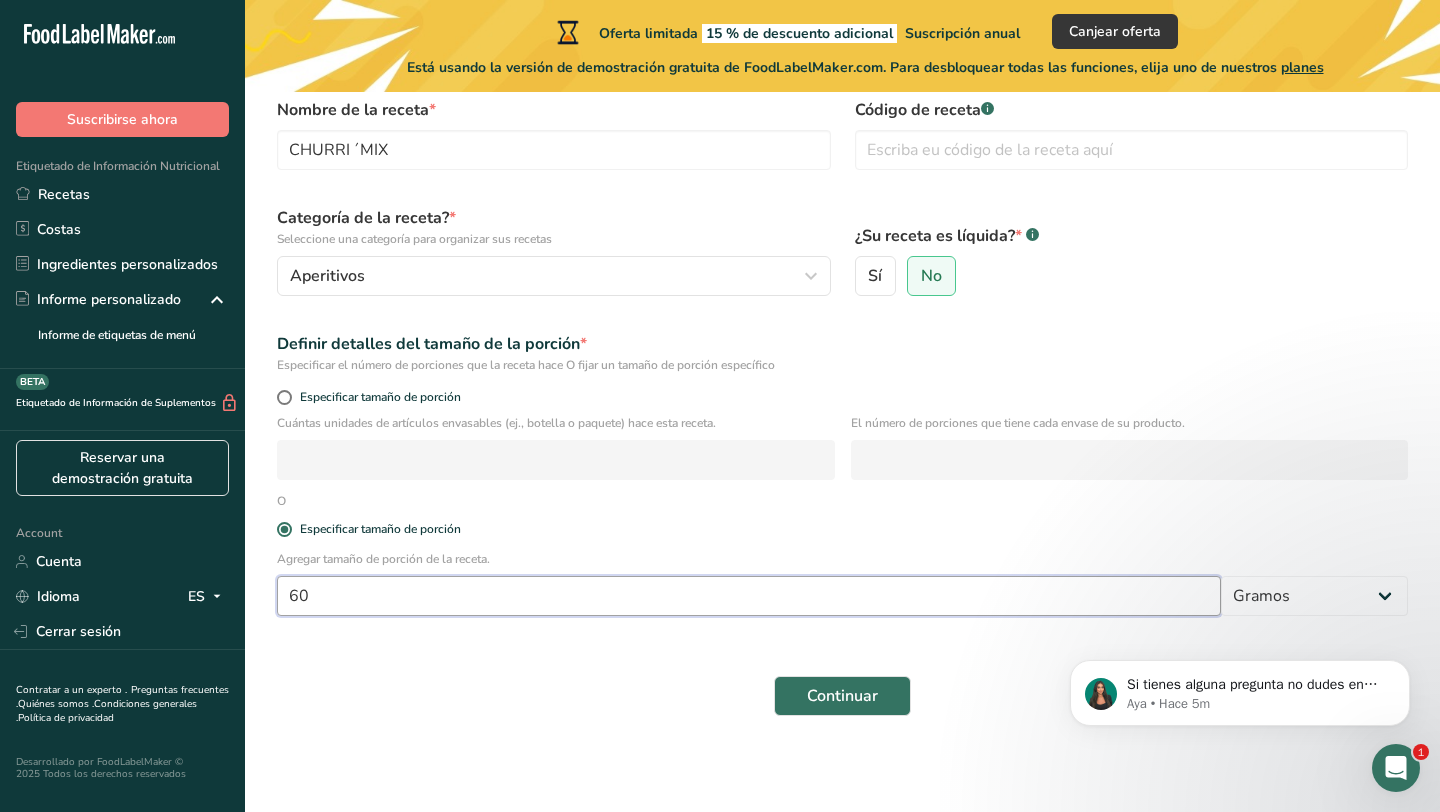 type on "60" 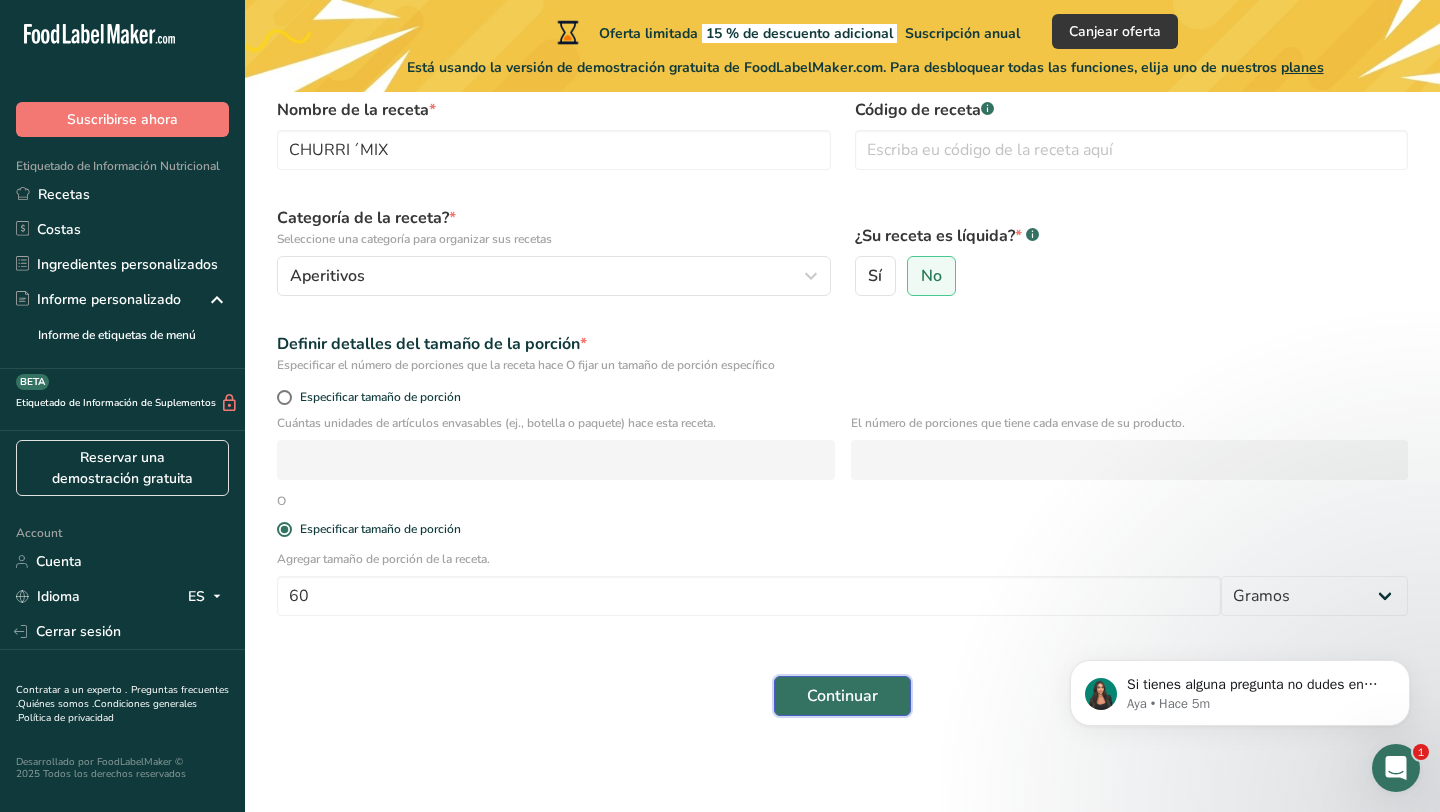 click on "Continuar" at bounding box center [842, 696] 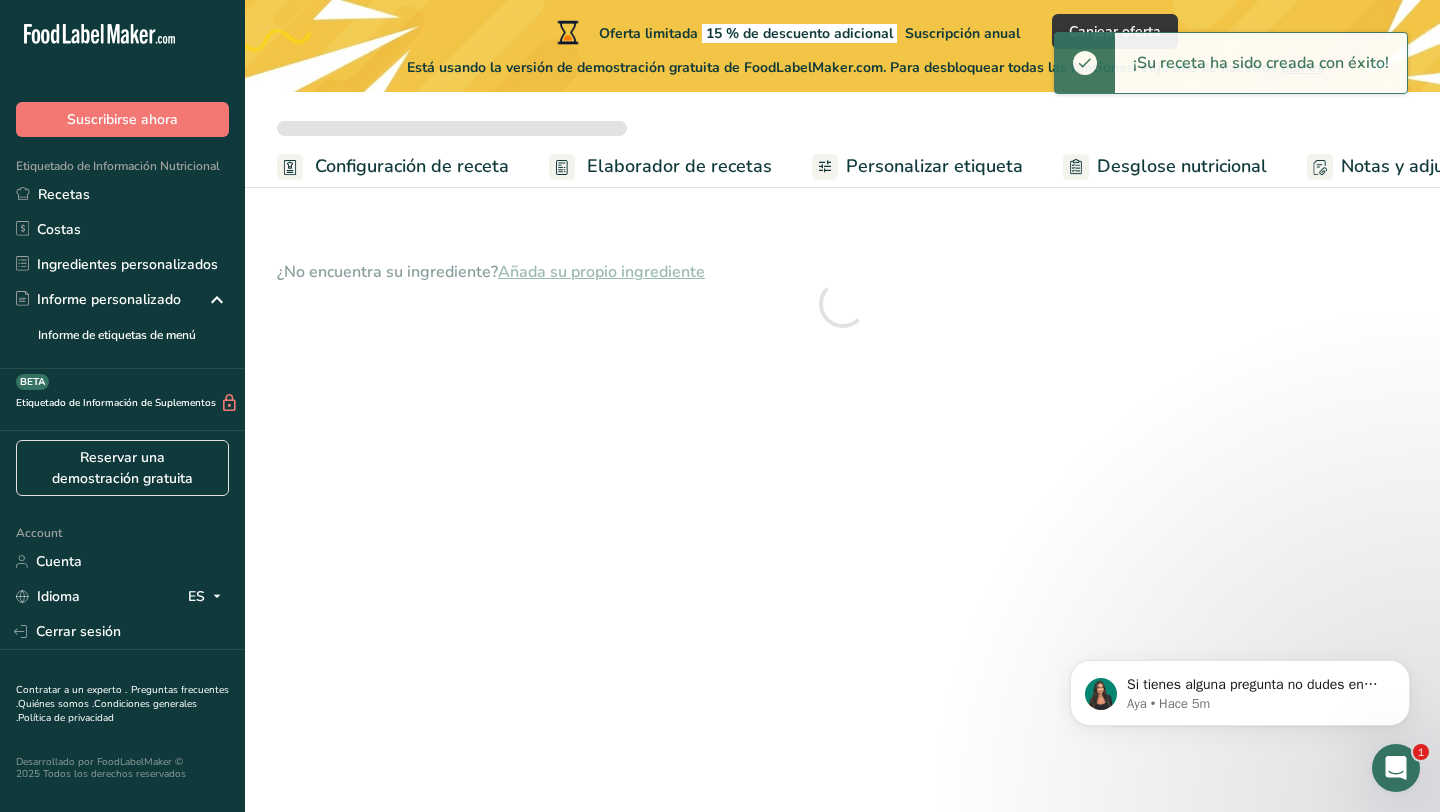 scroll, scrollTop: 0, scrollLeft: 0, axis: both 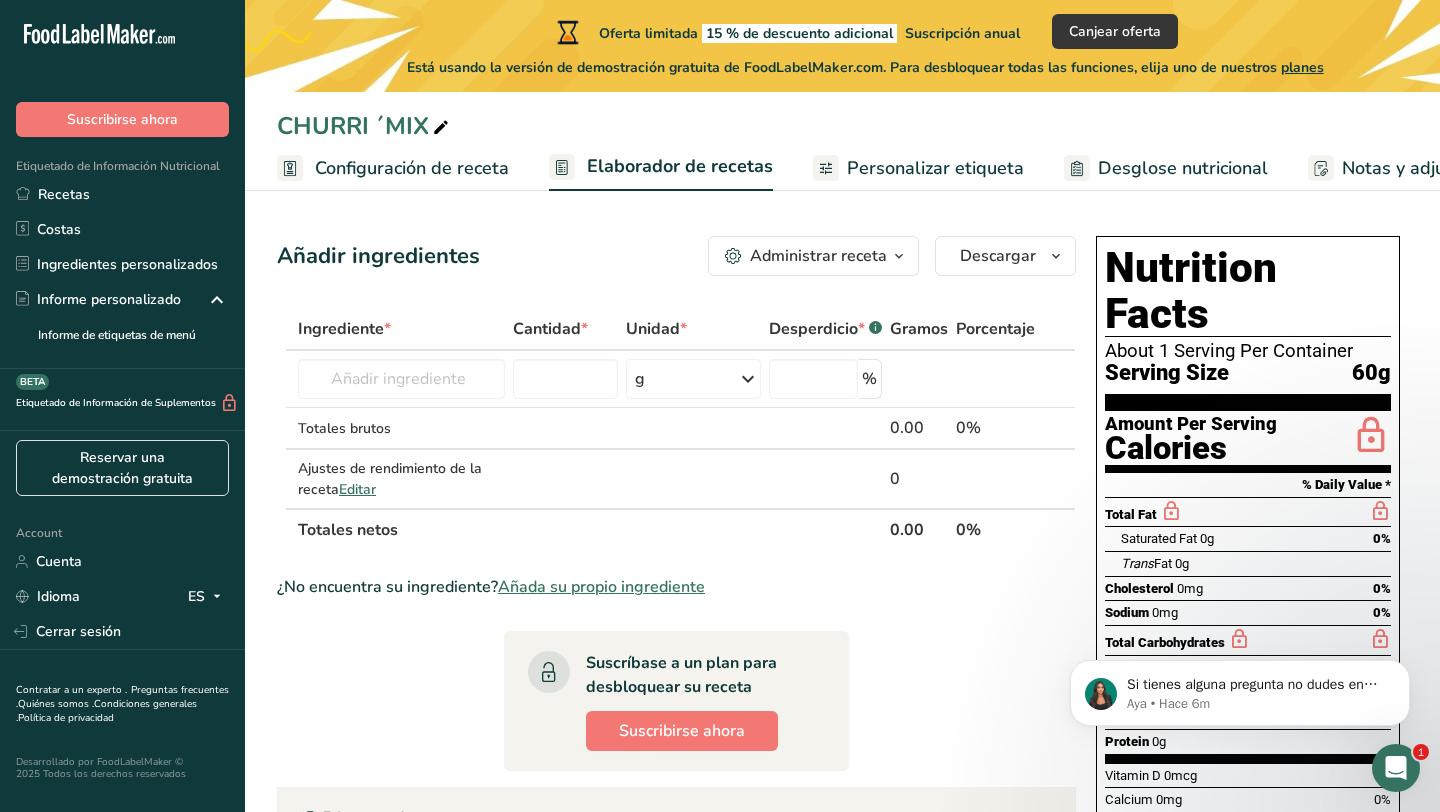click on "Personalizar etiqueta" at bounding box center (935, 168) 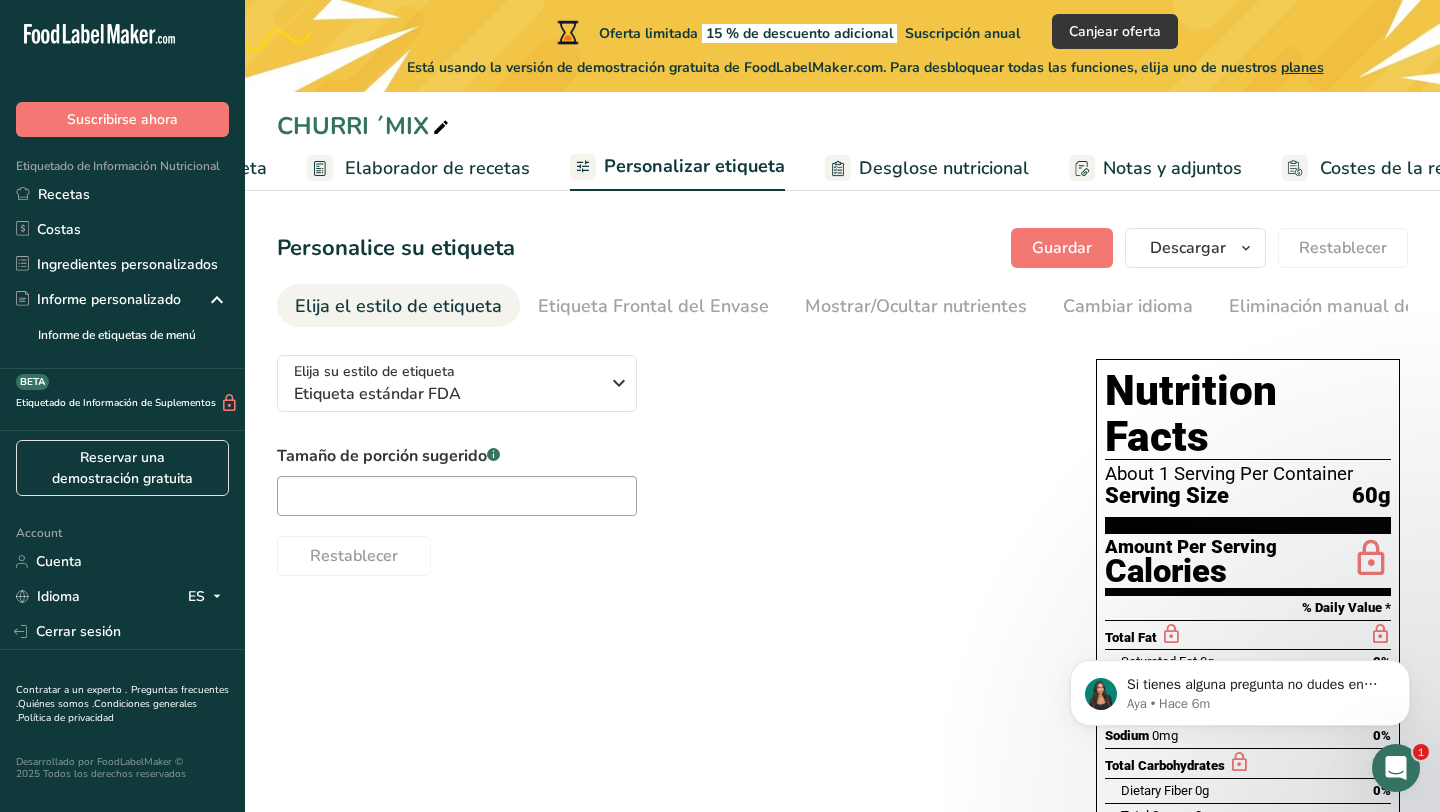 scroll, scrollTop: 0, scrollLeft: 304, axis: horizontal 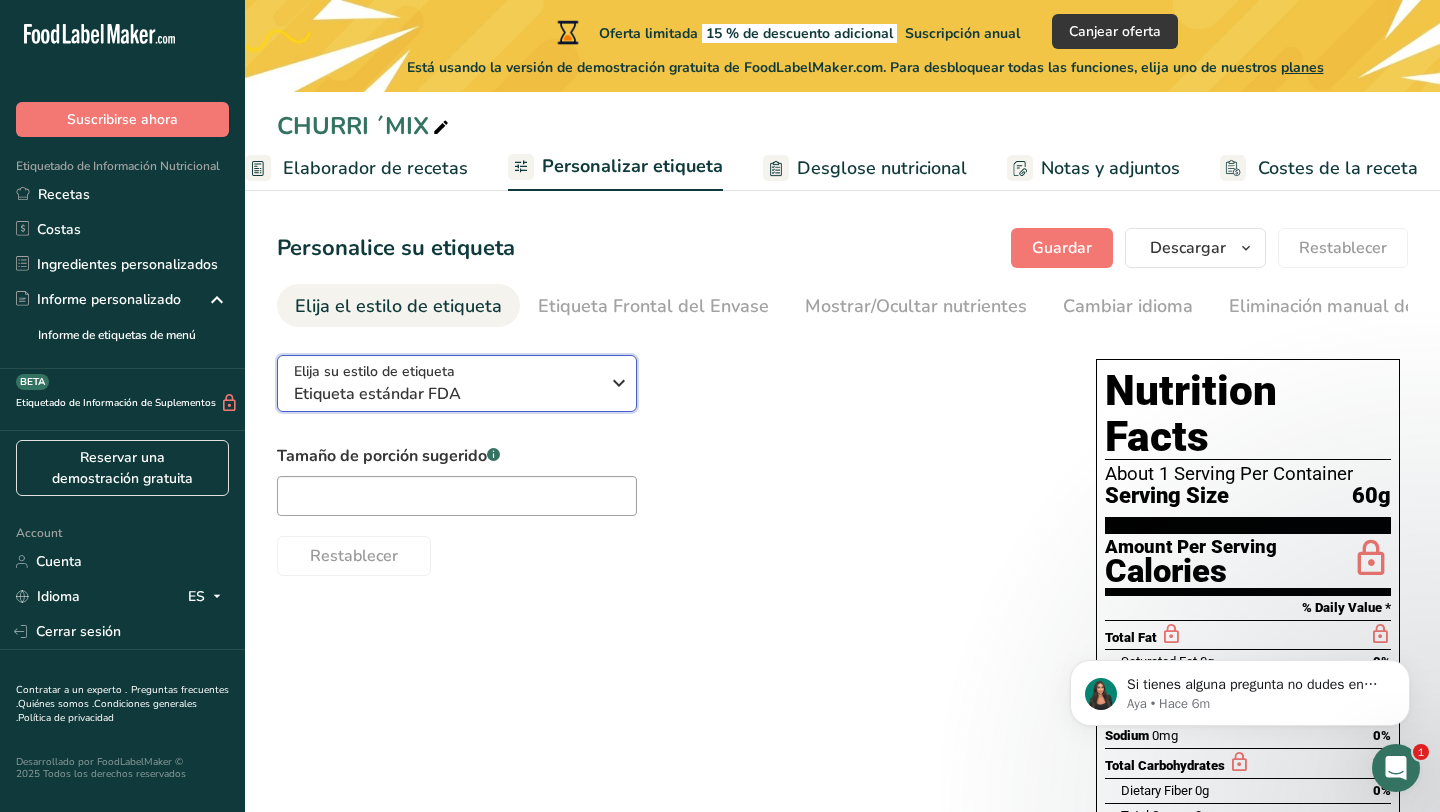 click on "Etiqueta estándar FDA" at bounding box center [446, 394] 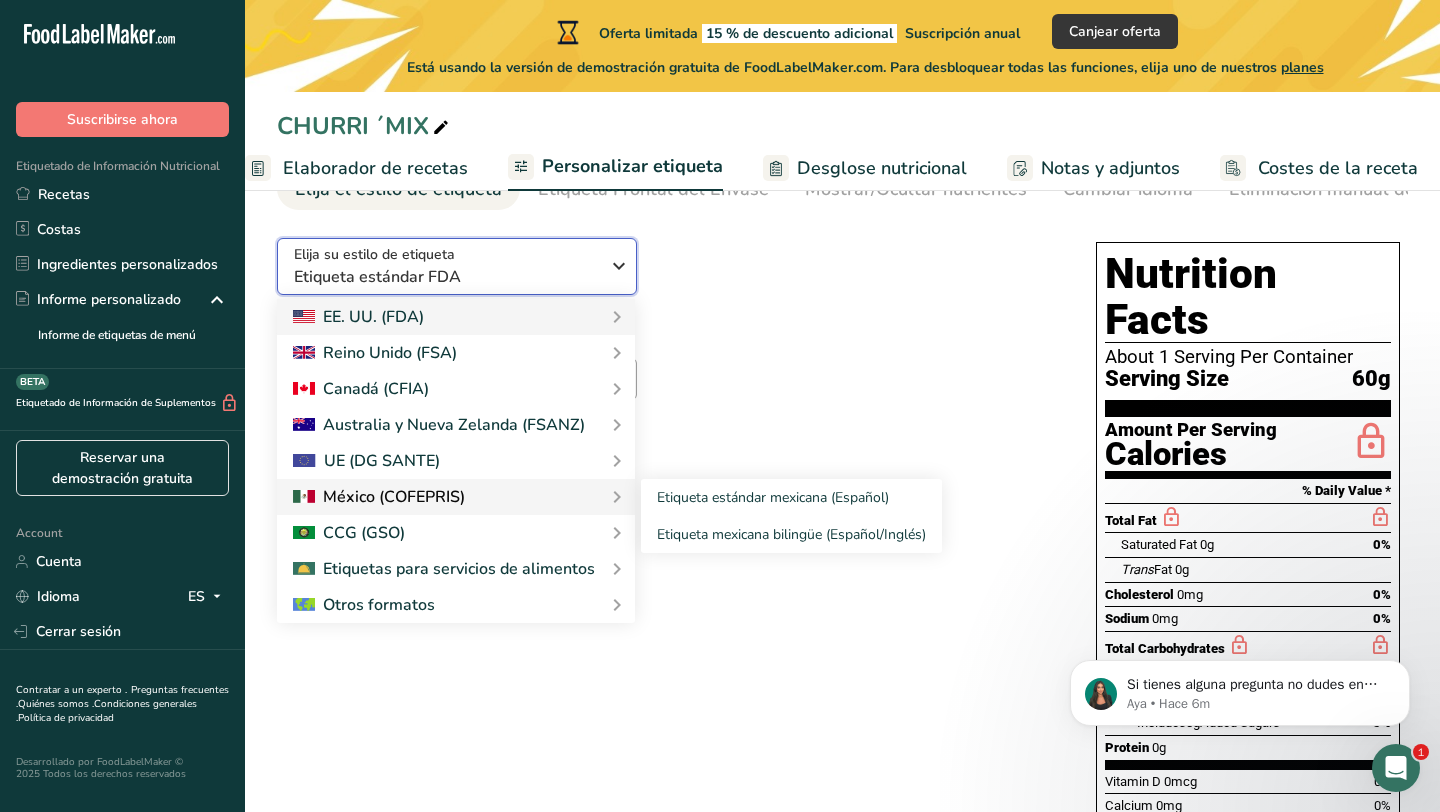 scroll, scrollTop: 95, scrollLeft: 0, axis: vertical 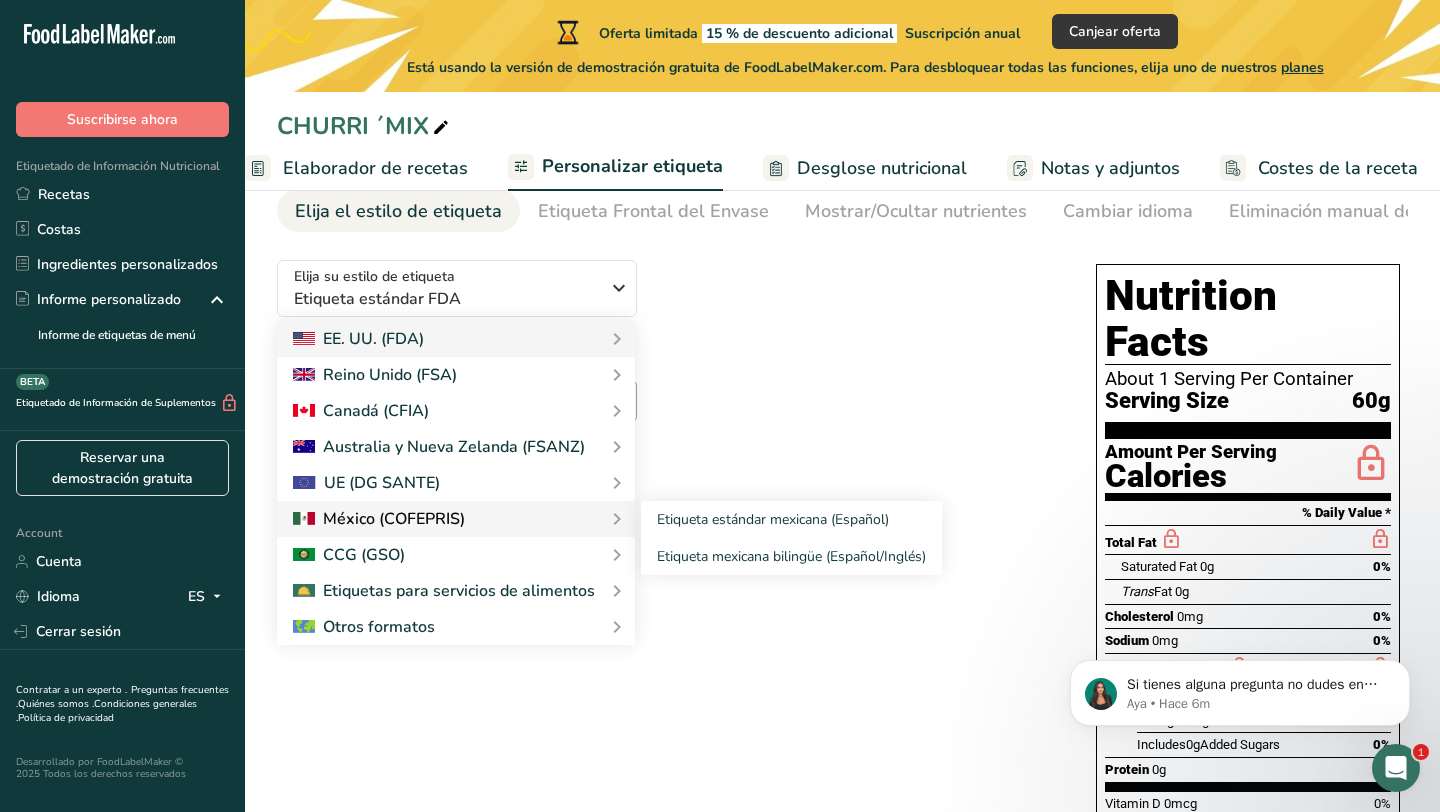 click at bounding box center [456, 519] 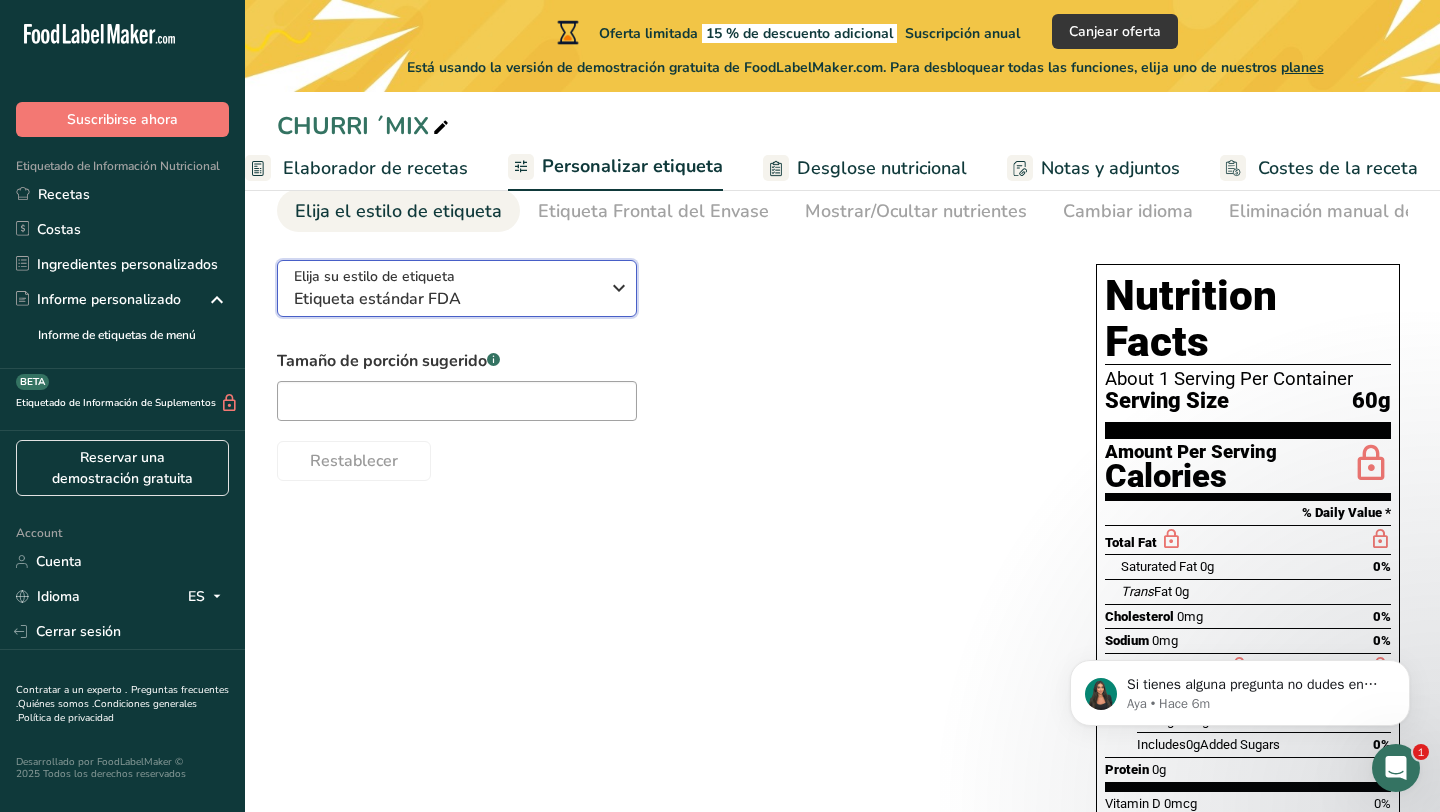 click on "Etiqueta estándar FDA" at bounding box center (446, 299) 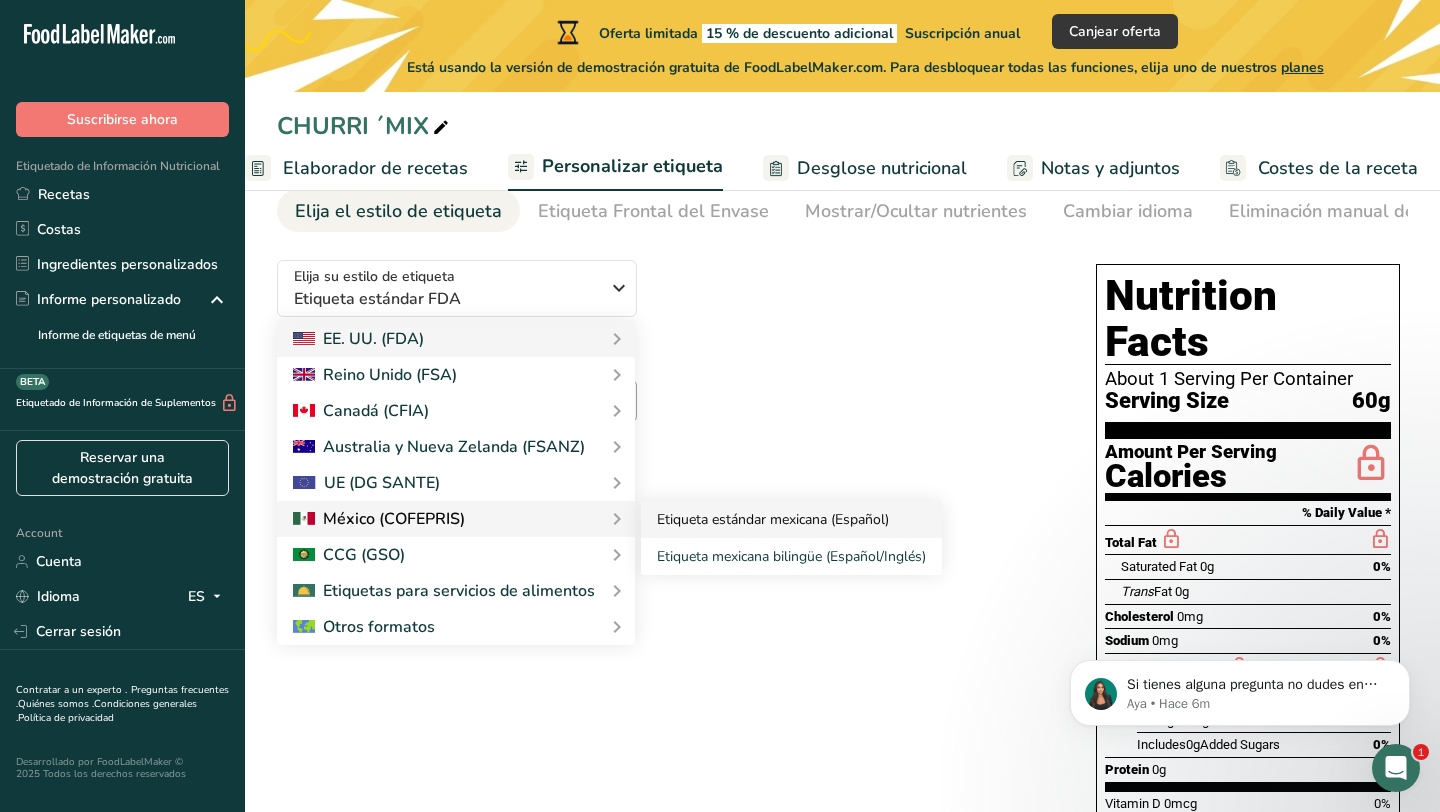 click on "Etiqueta estándar mexicana (Español)" at bounding box center (791, 519) 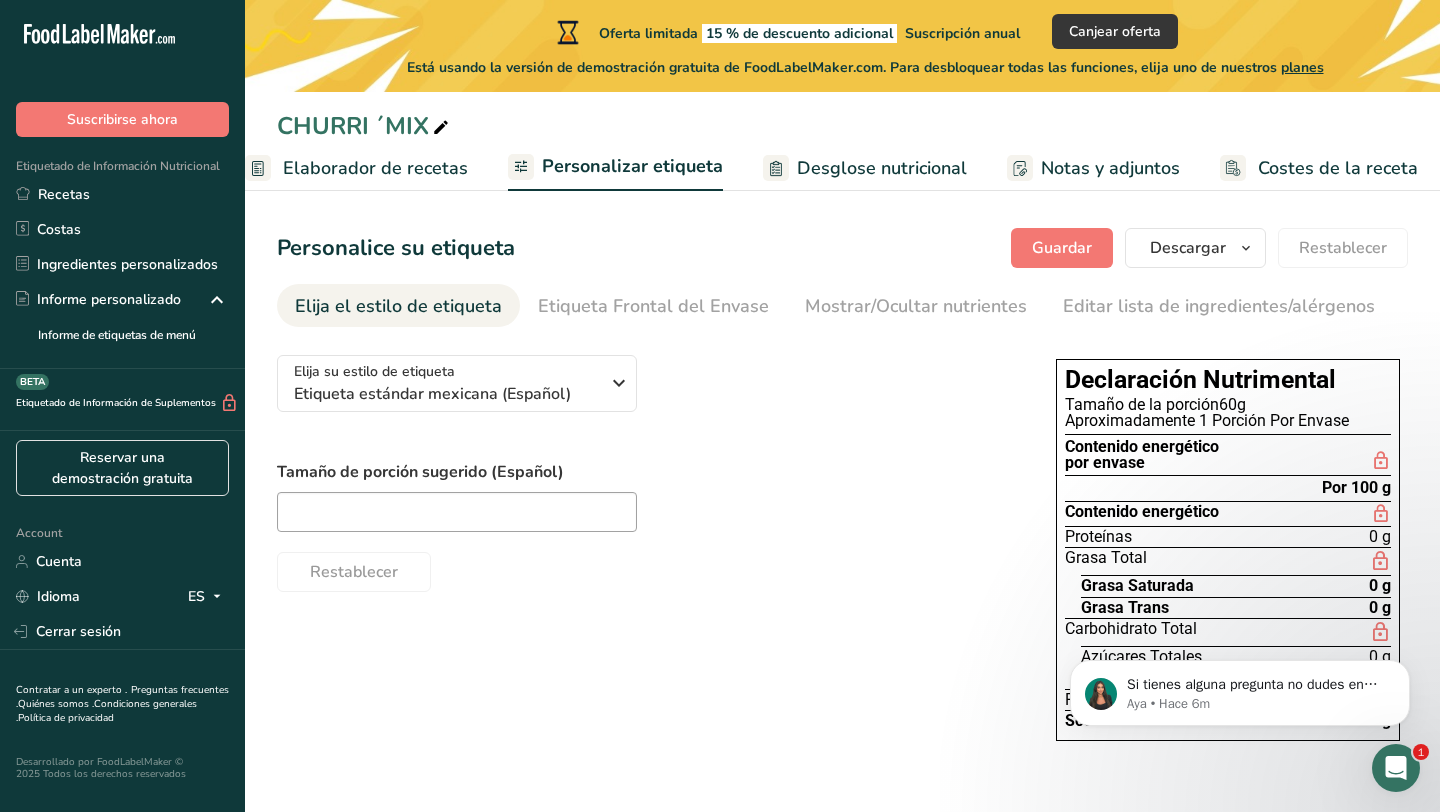scroll, scrollTop: 0, scrollLeft: 0, axis: both 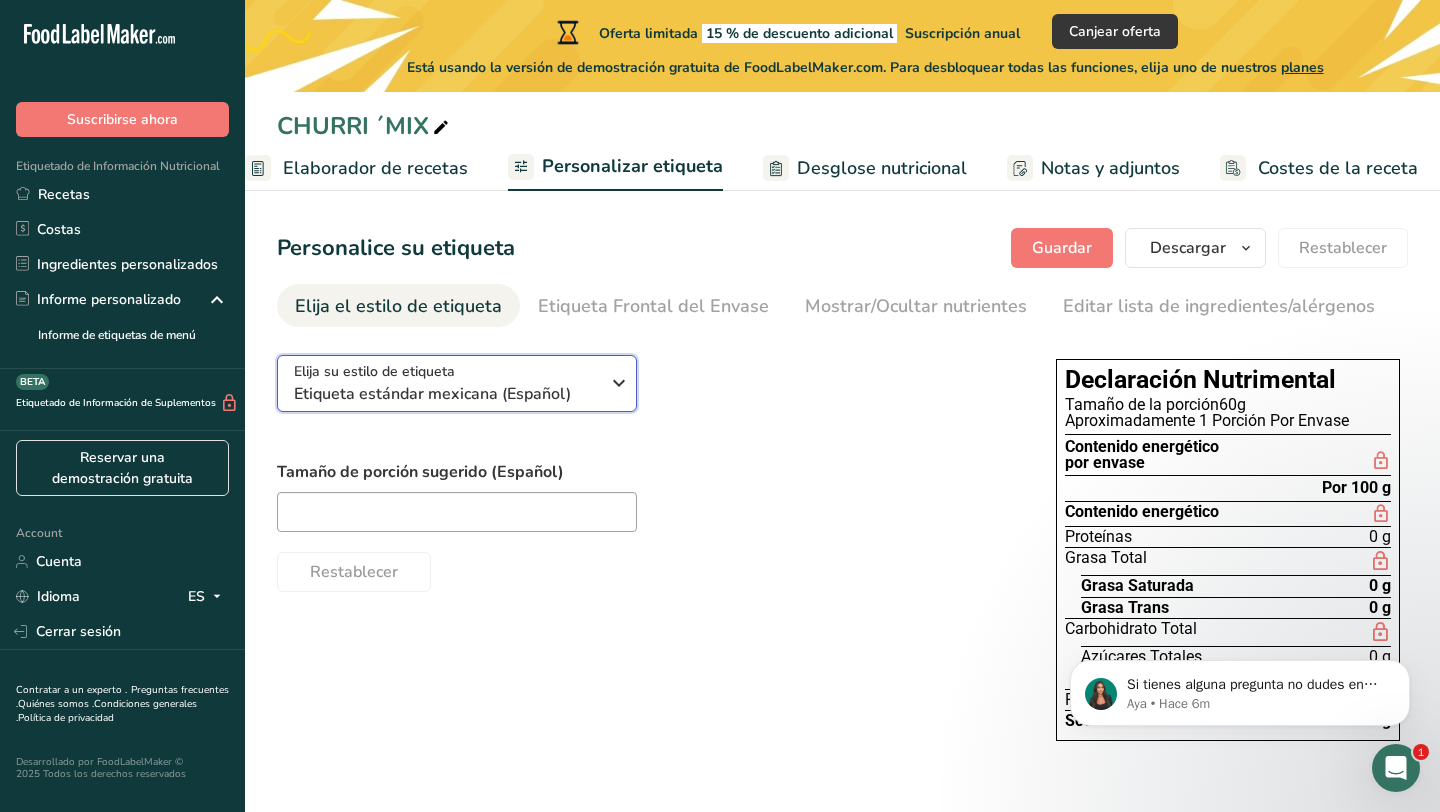 click on "Etiqueta estándar mexicana (Español)" at bounding box center (446, 394) 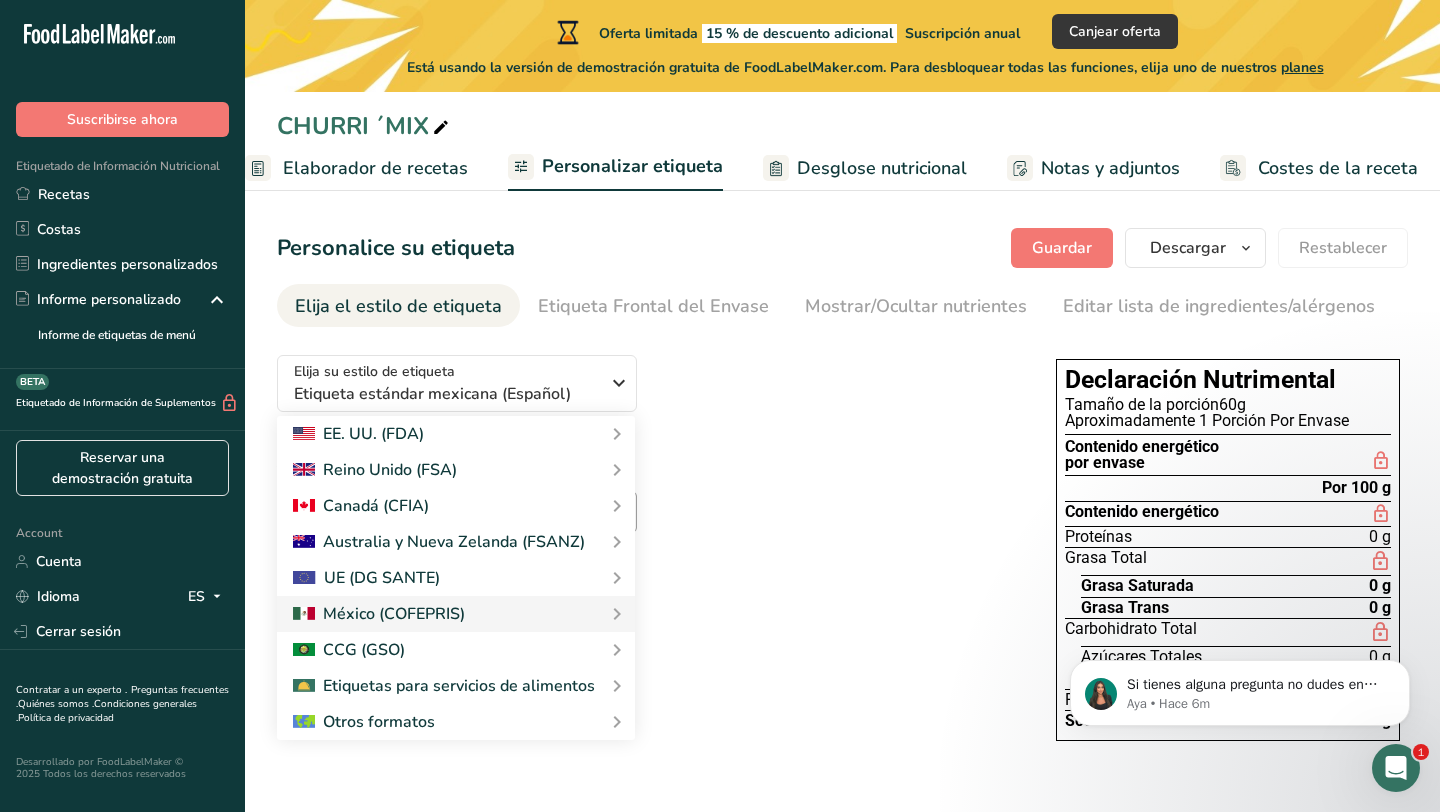 click on "Tamaño de porción sugerido (Español)" at bounding box center (646, 472) 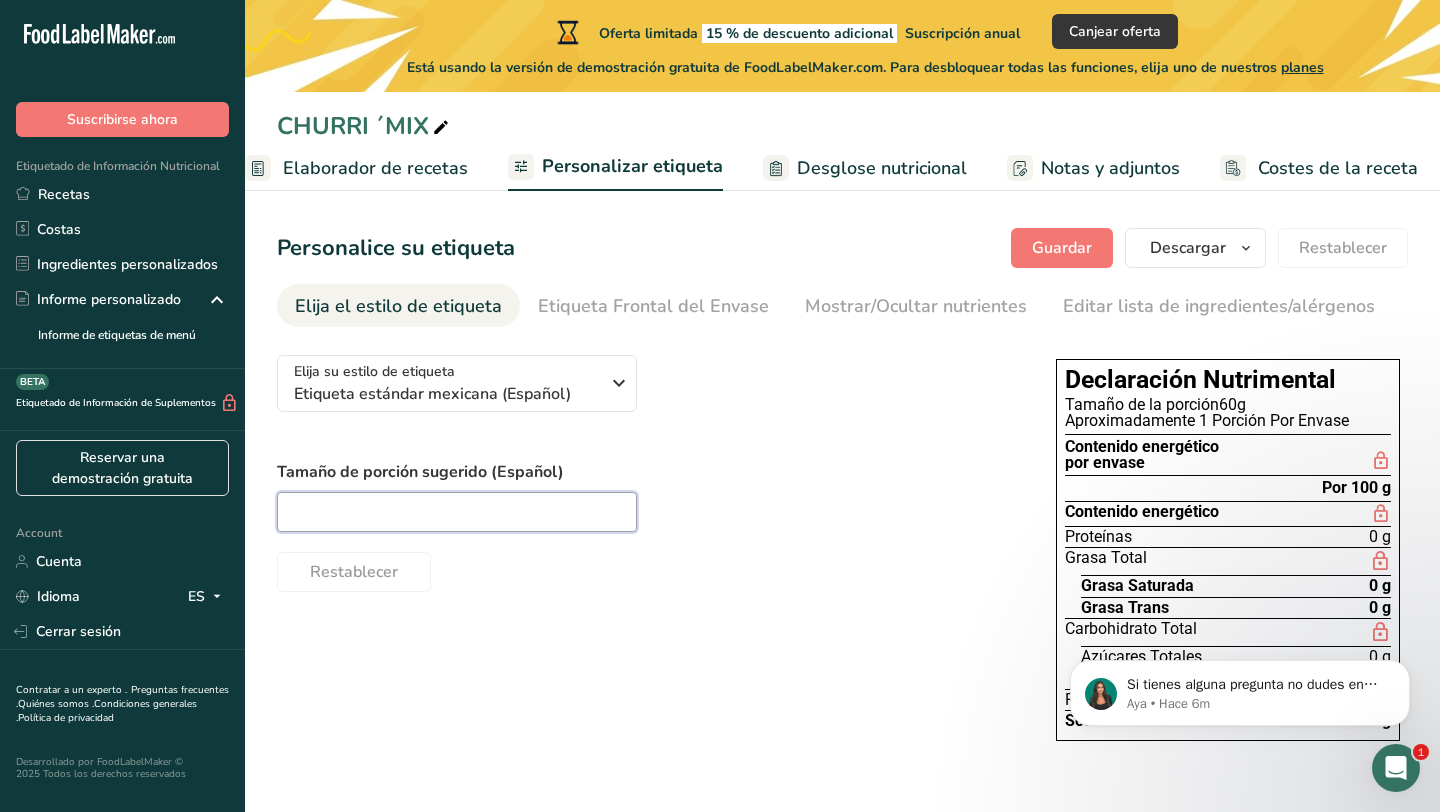 click at bounding box center [457, 512] 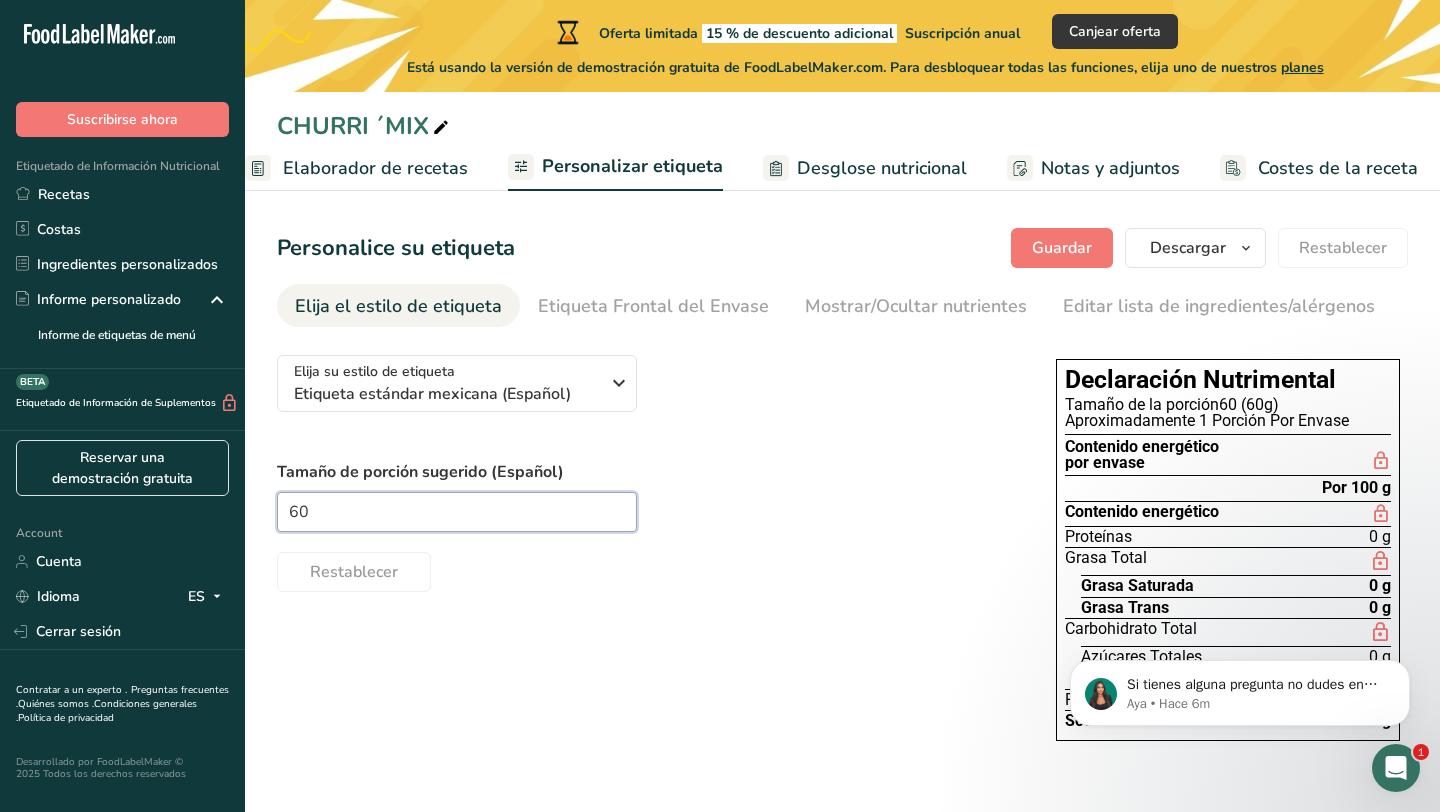 type on "60" 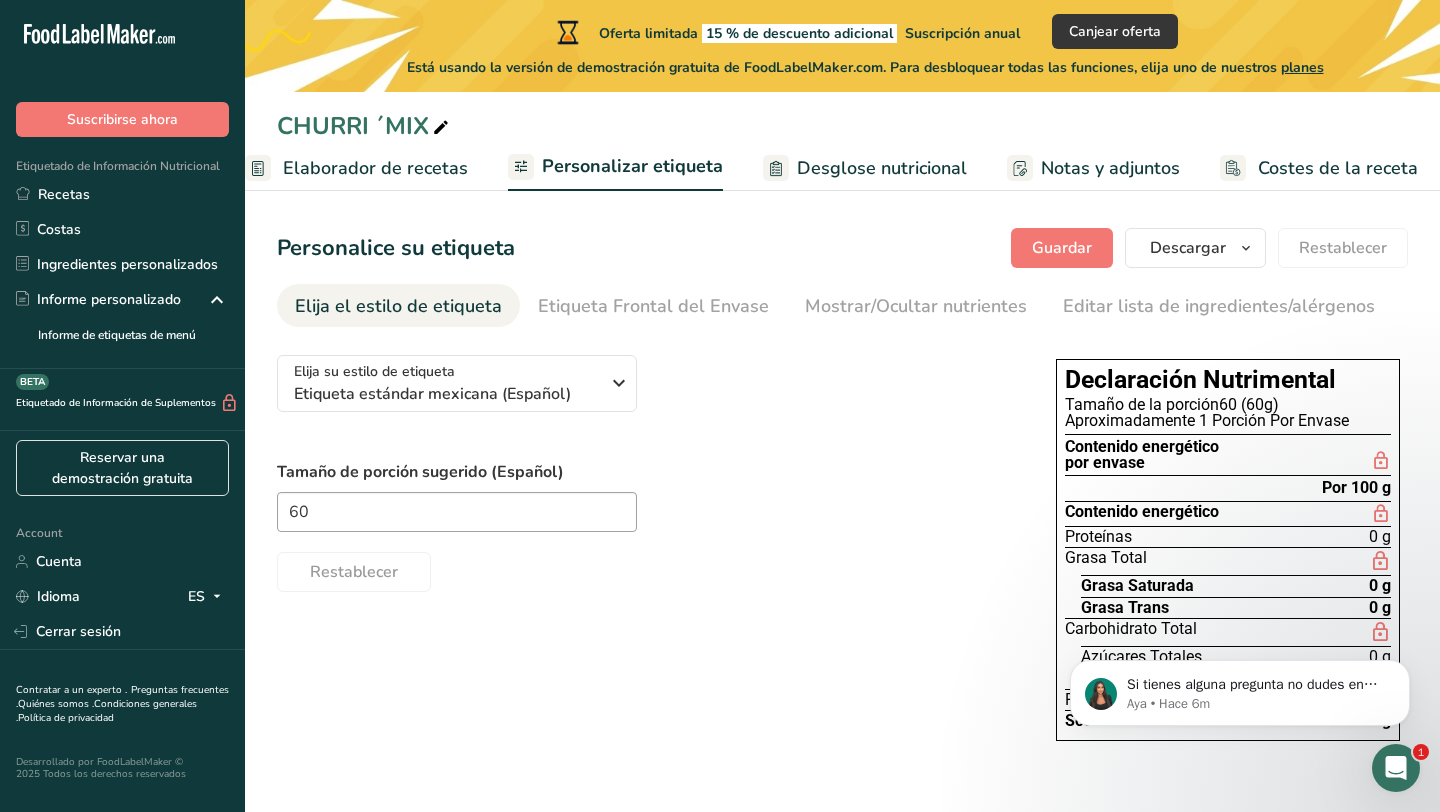 click on "Restablecer" at bounding box center (646, 568) 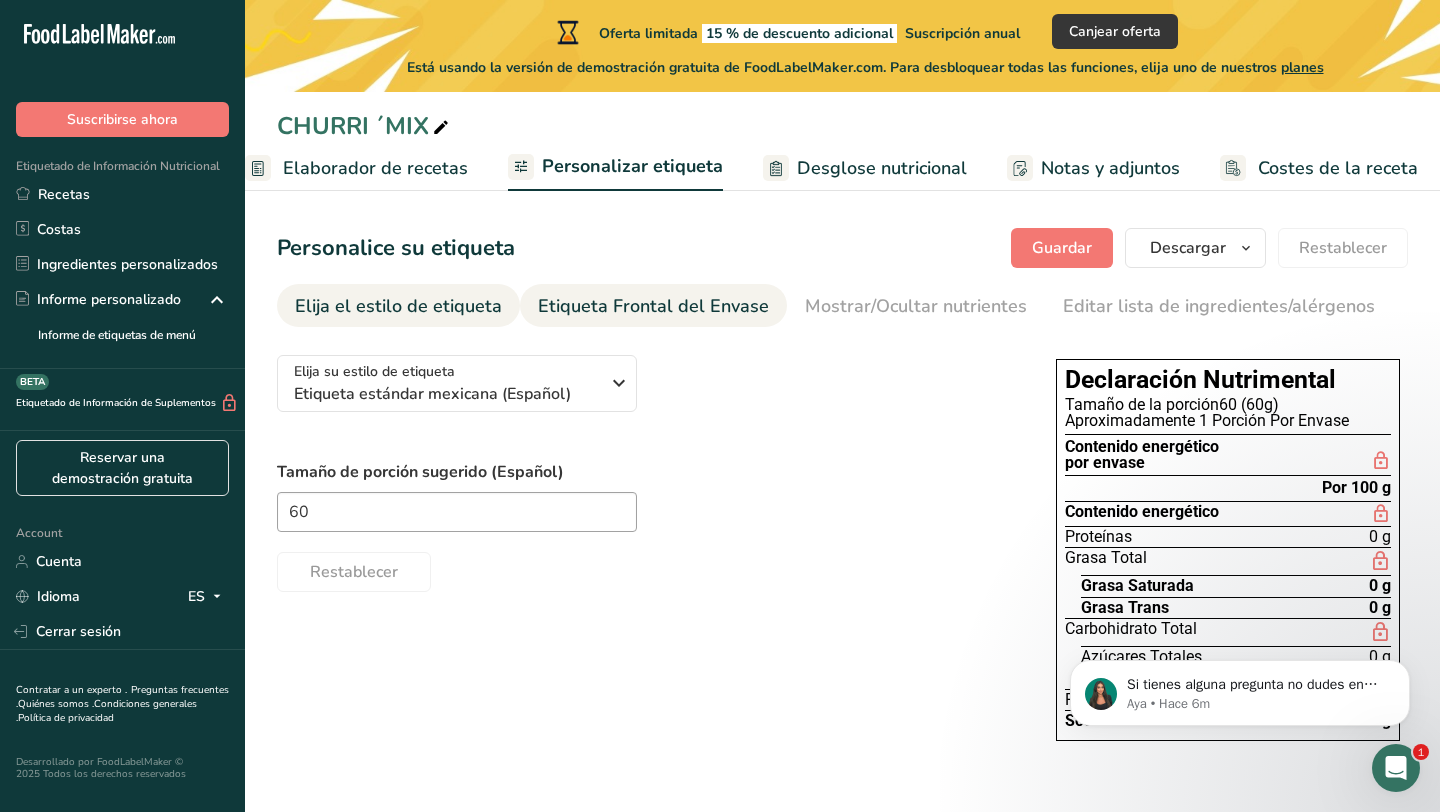 click on "Etiqueta Frontal del Envase" at bounding box center (653, 306) 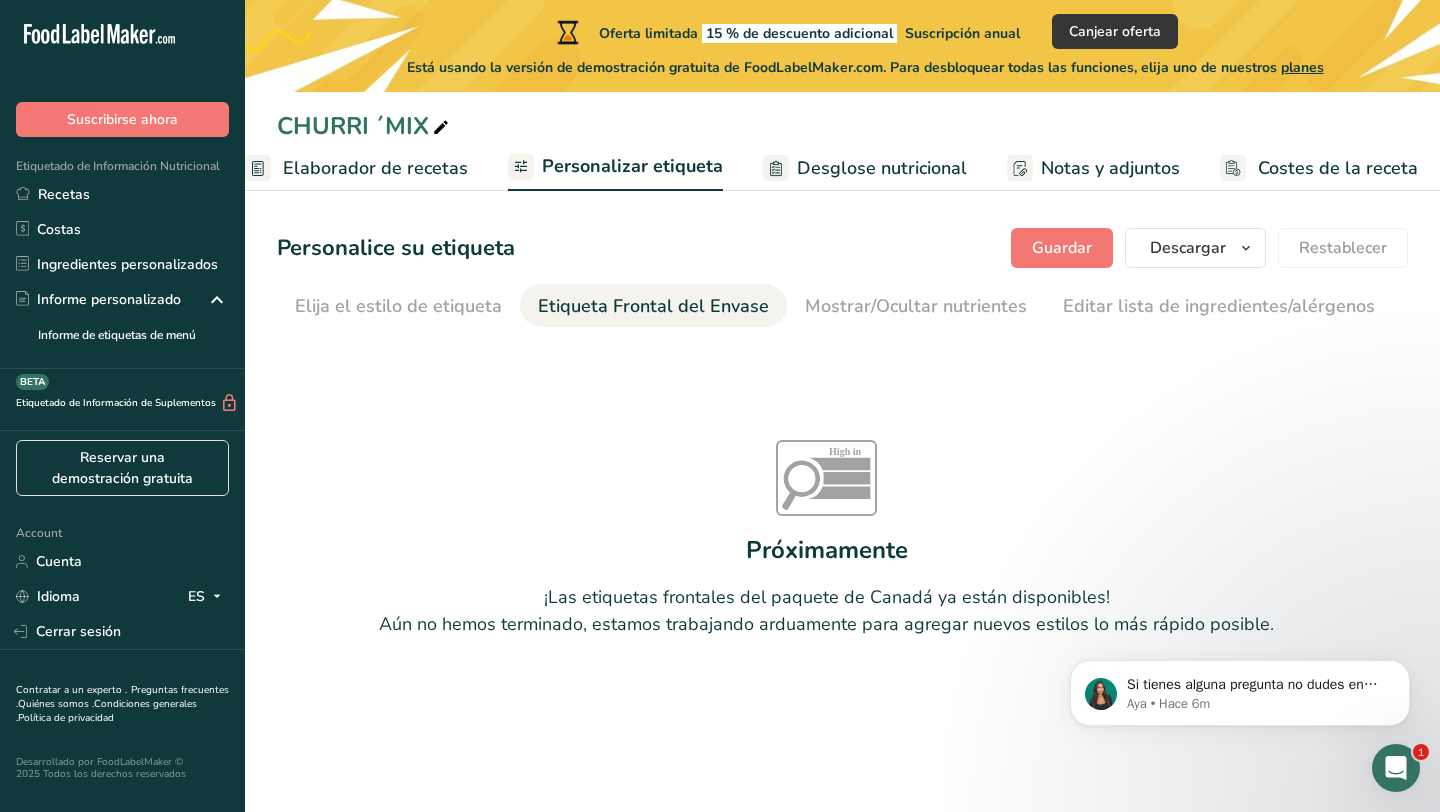scroll, scrollTop: 0, scrollLeft: 238, axis: horizontal 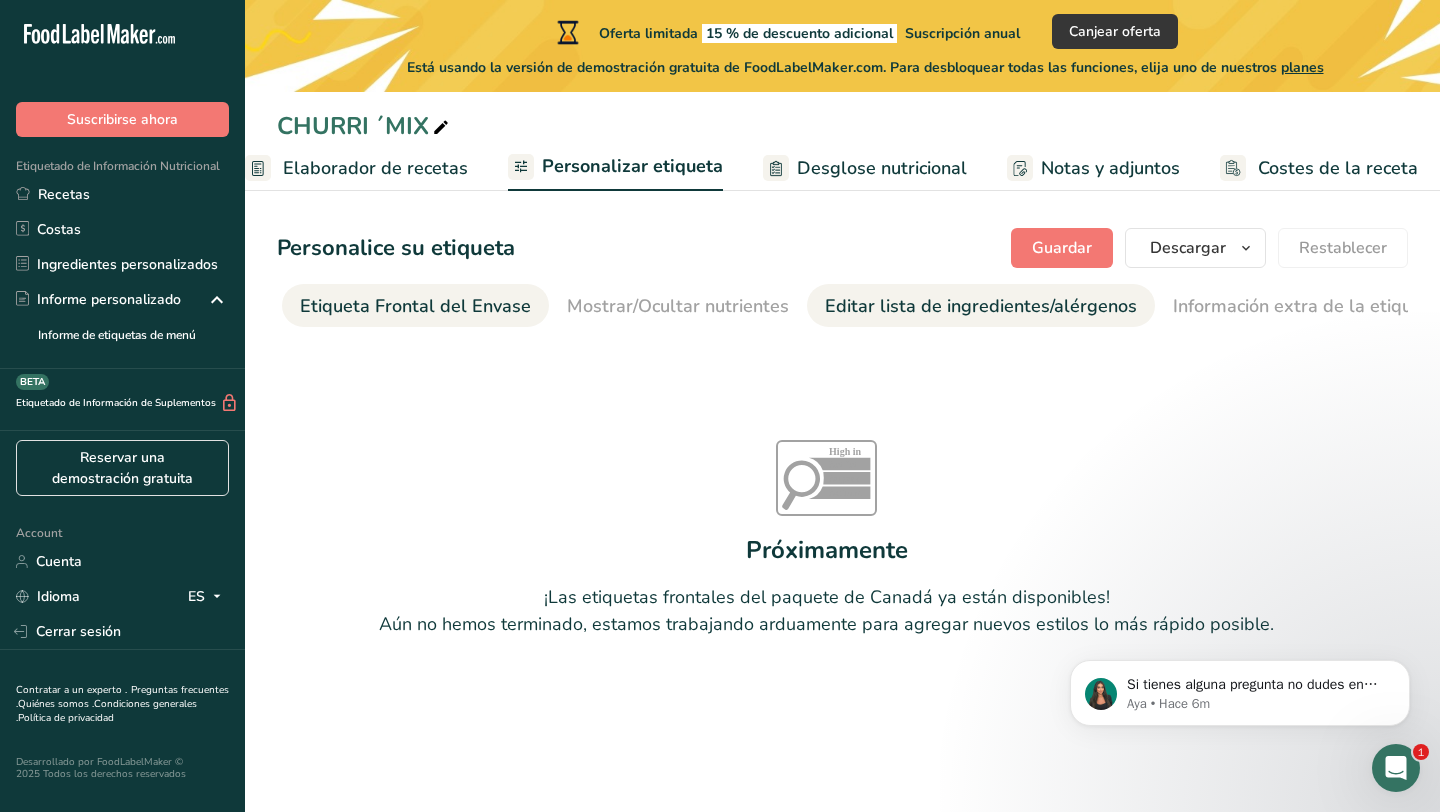 click on "Editar lista de ingredientes/alérgenos" at bounding box center [981, 306] 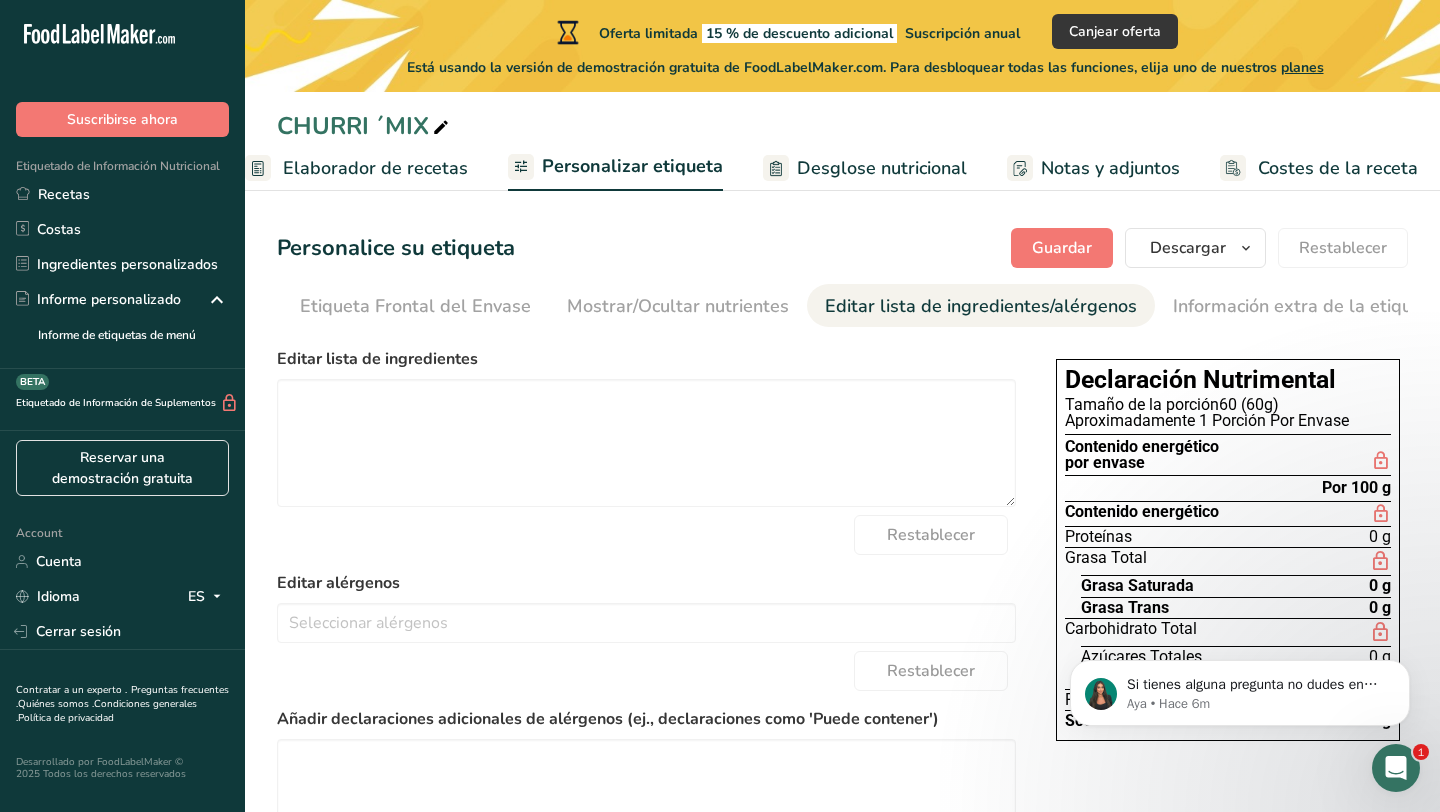 scroll, scrollTop: 0, scrollLeft: 259, axis: horizontal 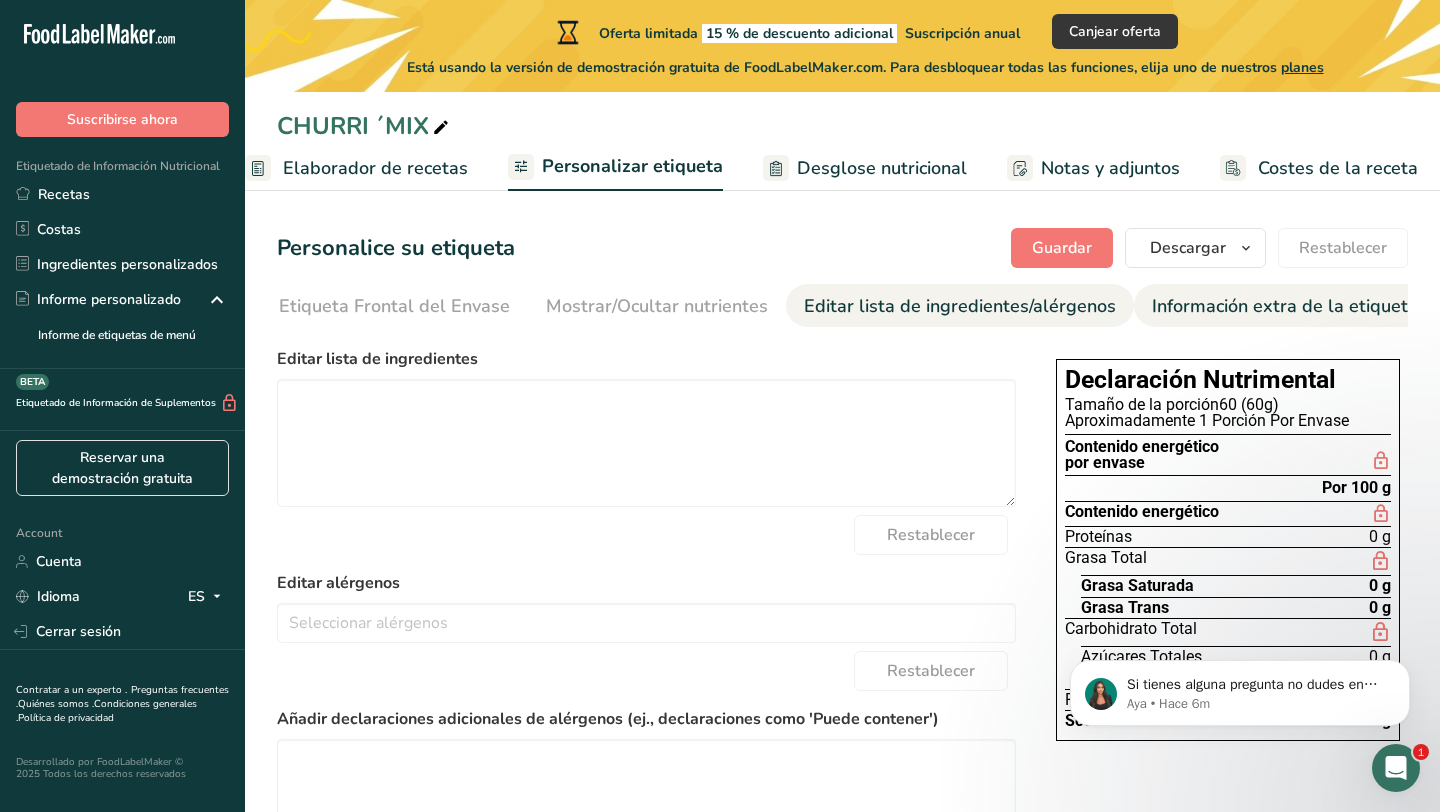 click on "Información extra de la etiqueta" at bounding box center (1285, 306) 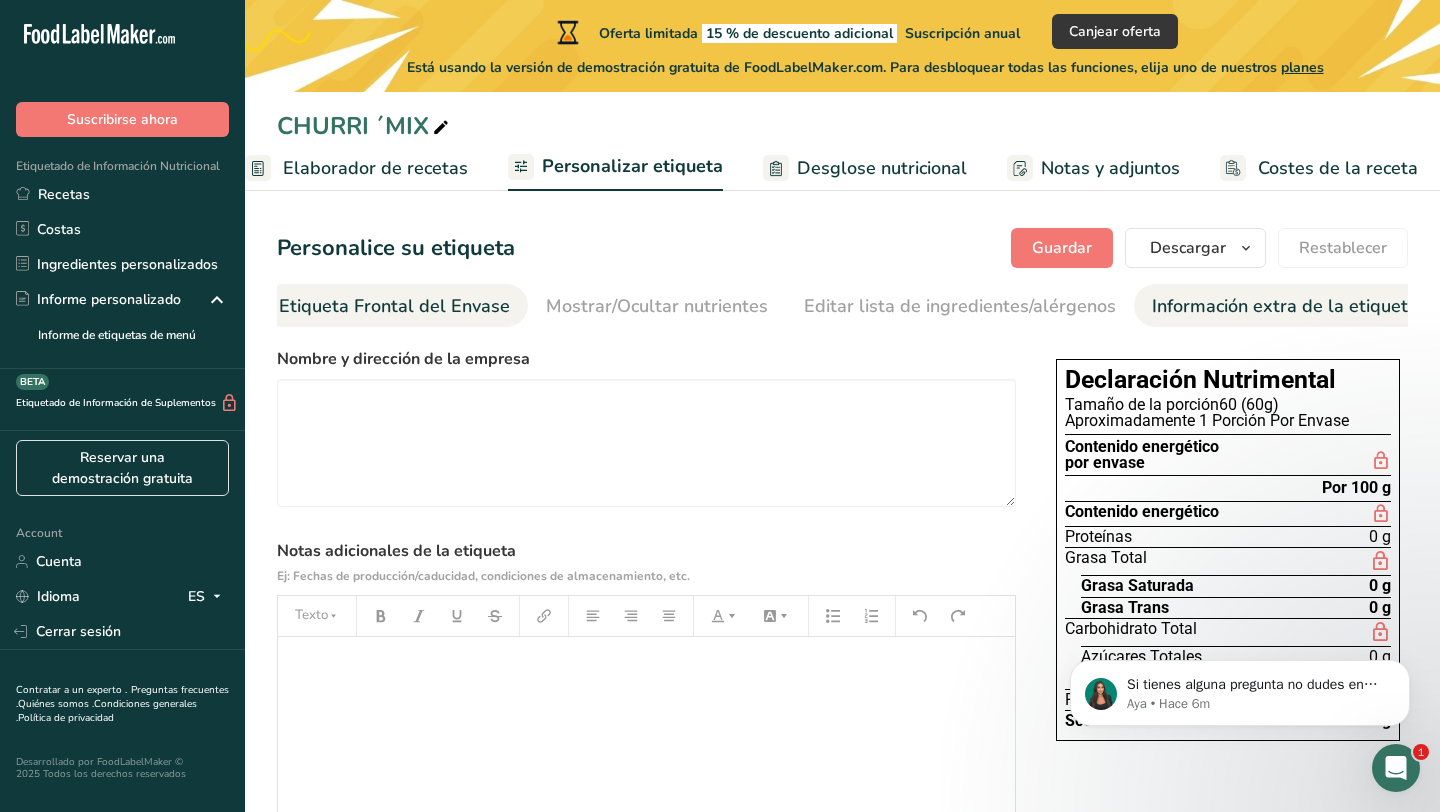 click on "Etiqueta Frontal del Envase" at bounding box center [394, 306] 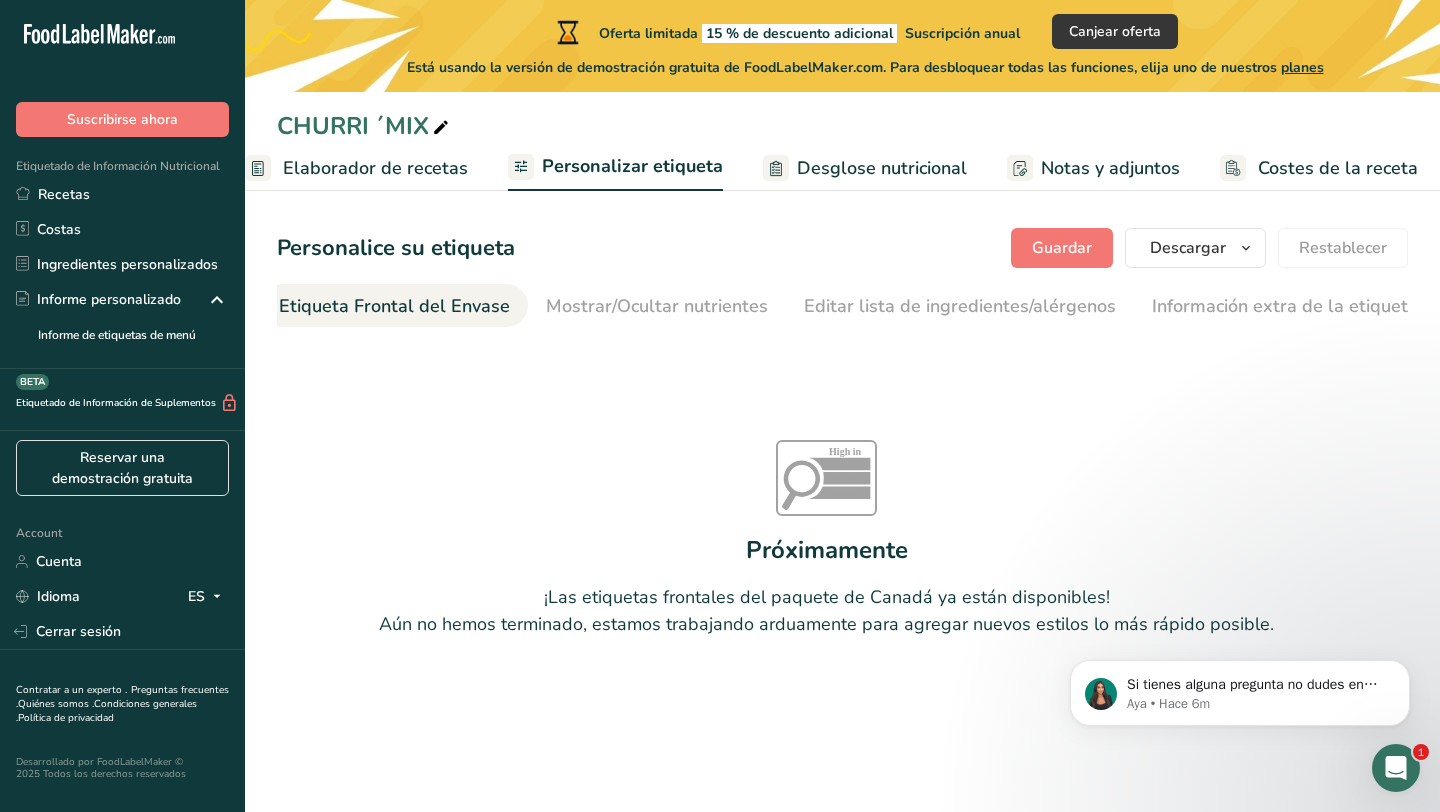 scroll, scrollTop: 0, scrollLeft: 238, axis: horizontal 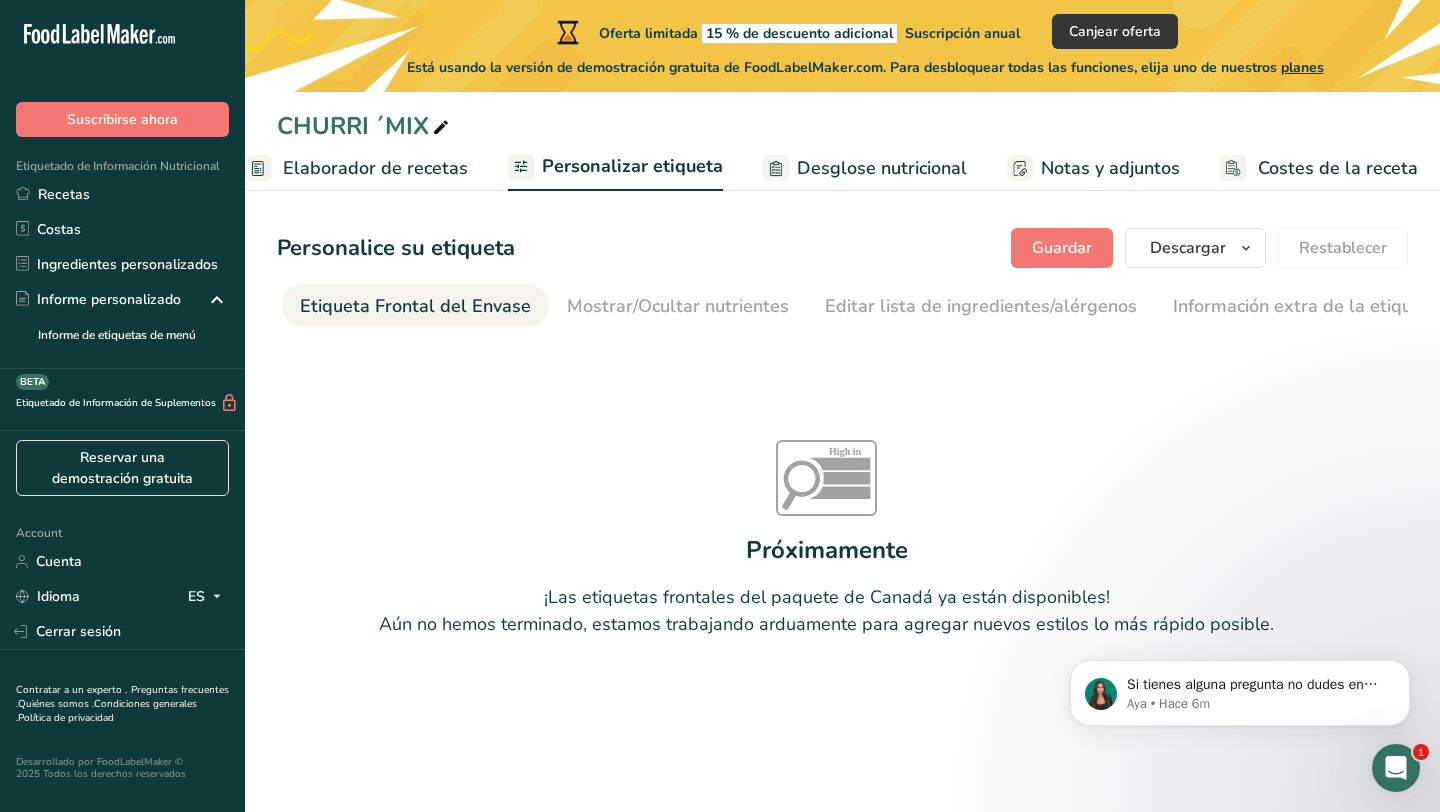 click on "Etiqueta Frontal del Envase" at bounding box center [415, 306] 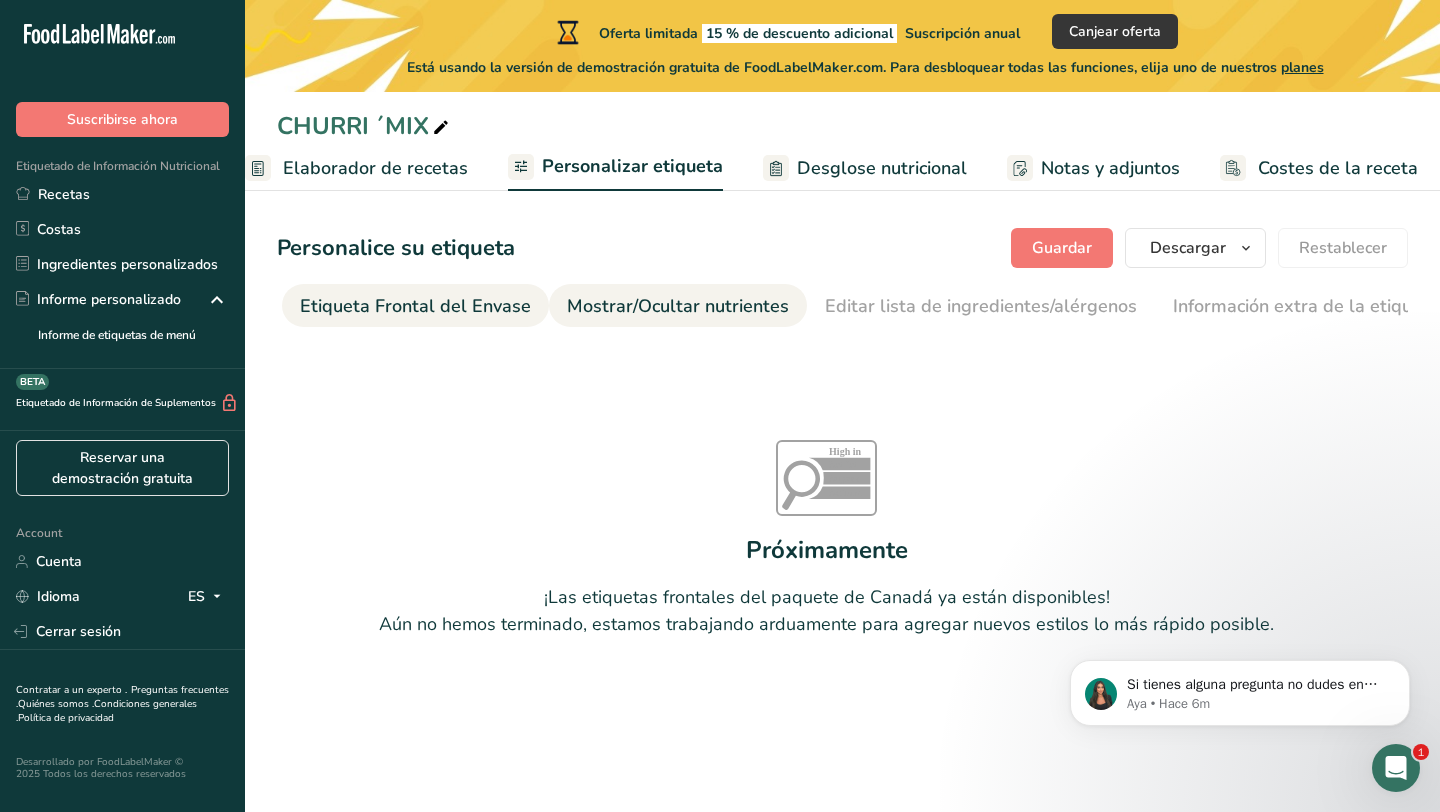 click on "Mostrar/Ocultar nutrientes" at bounding box center [678, 306] 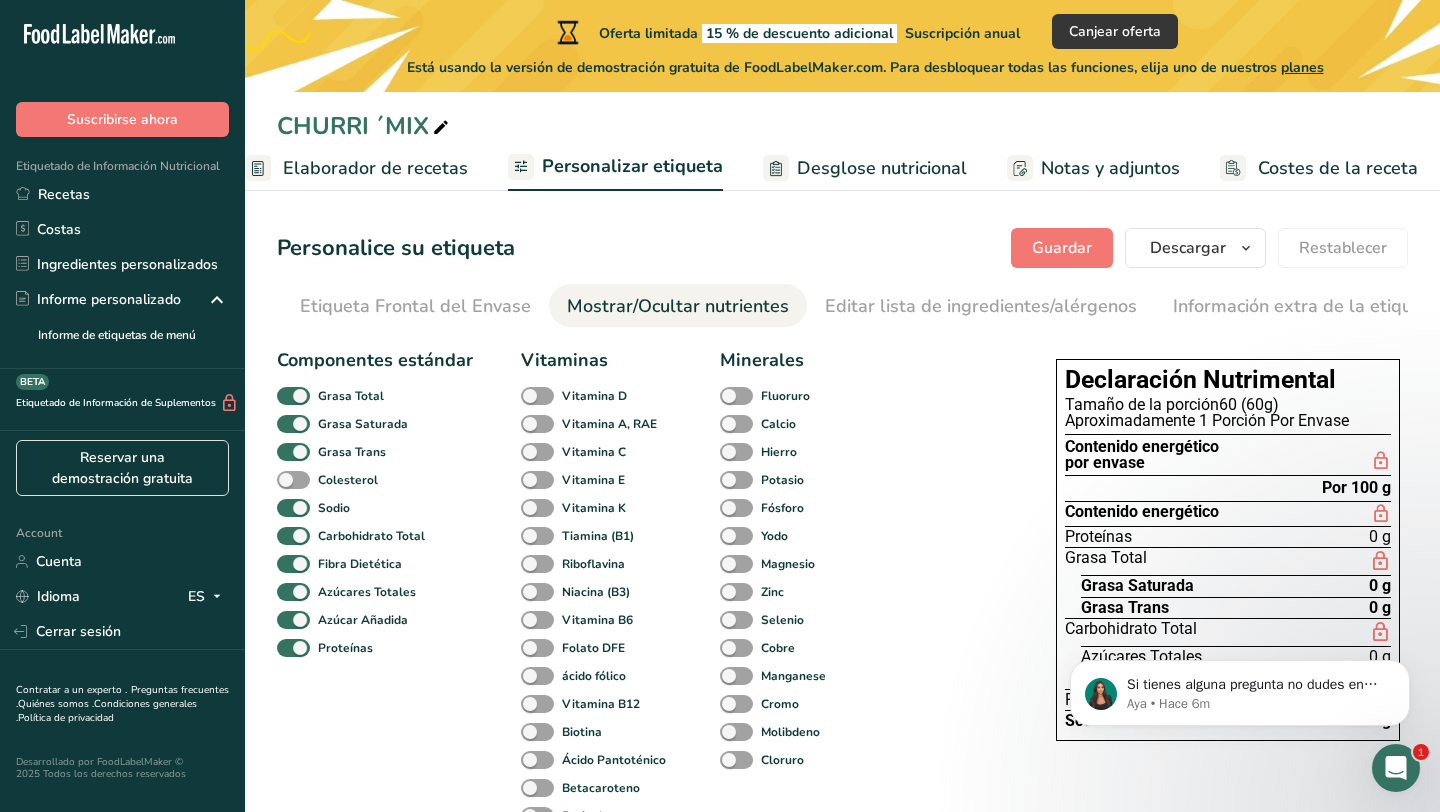 scroll, scrollTop: 0, scrollLeft: 259, axis: horizontal 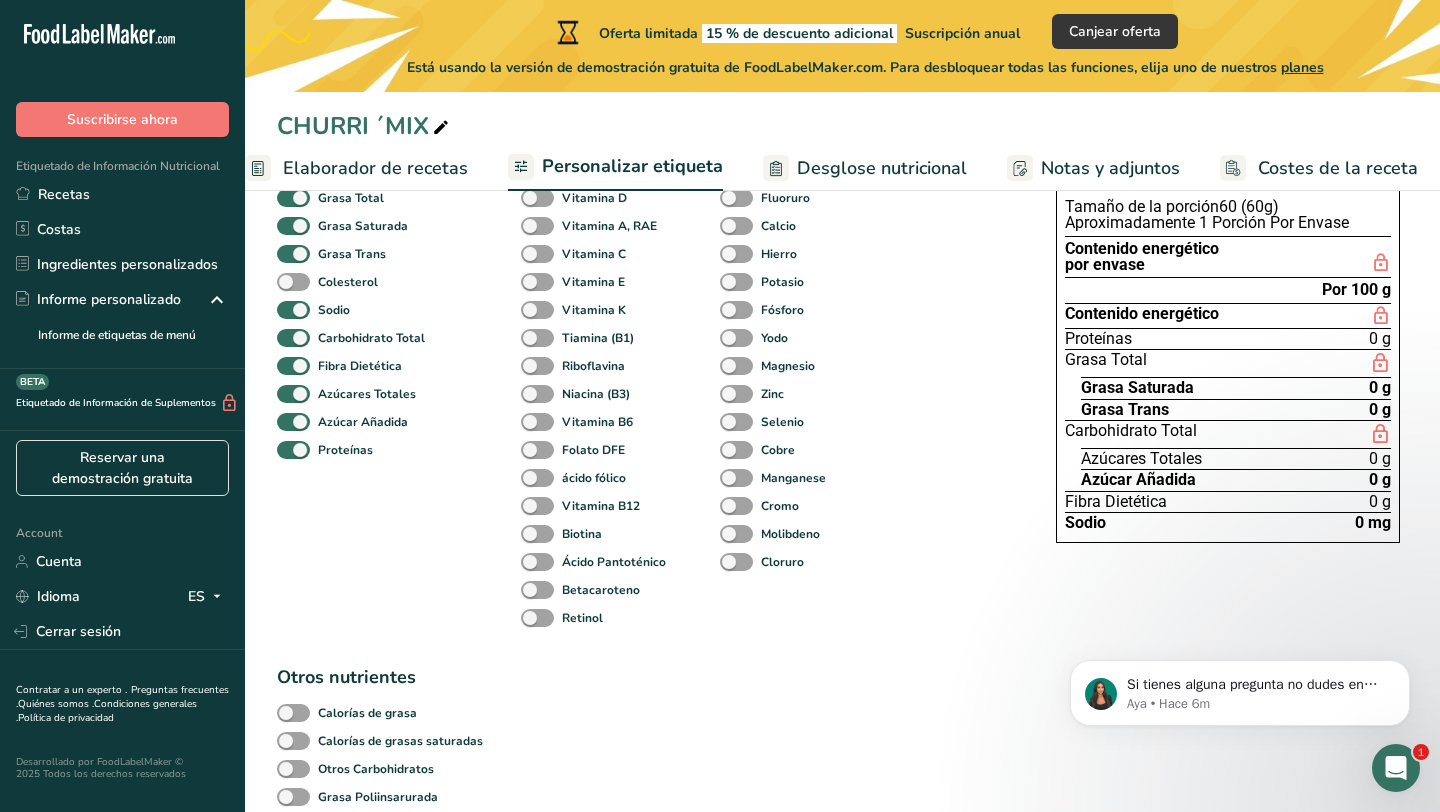 click on "Grasa Total" at bounding box center (1228, 363) 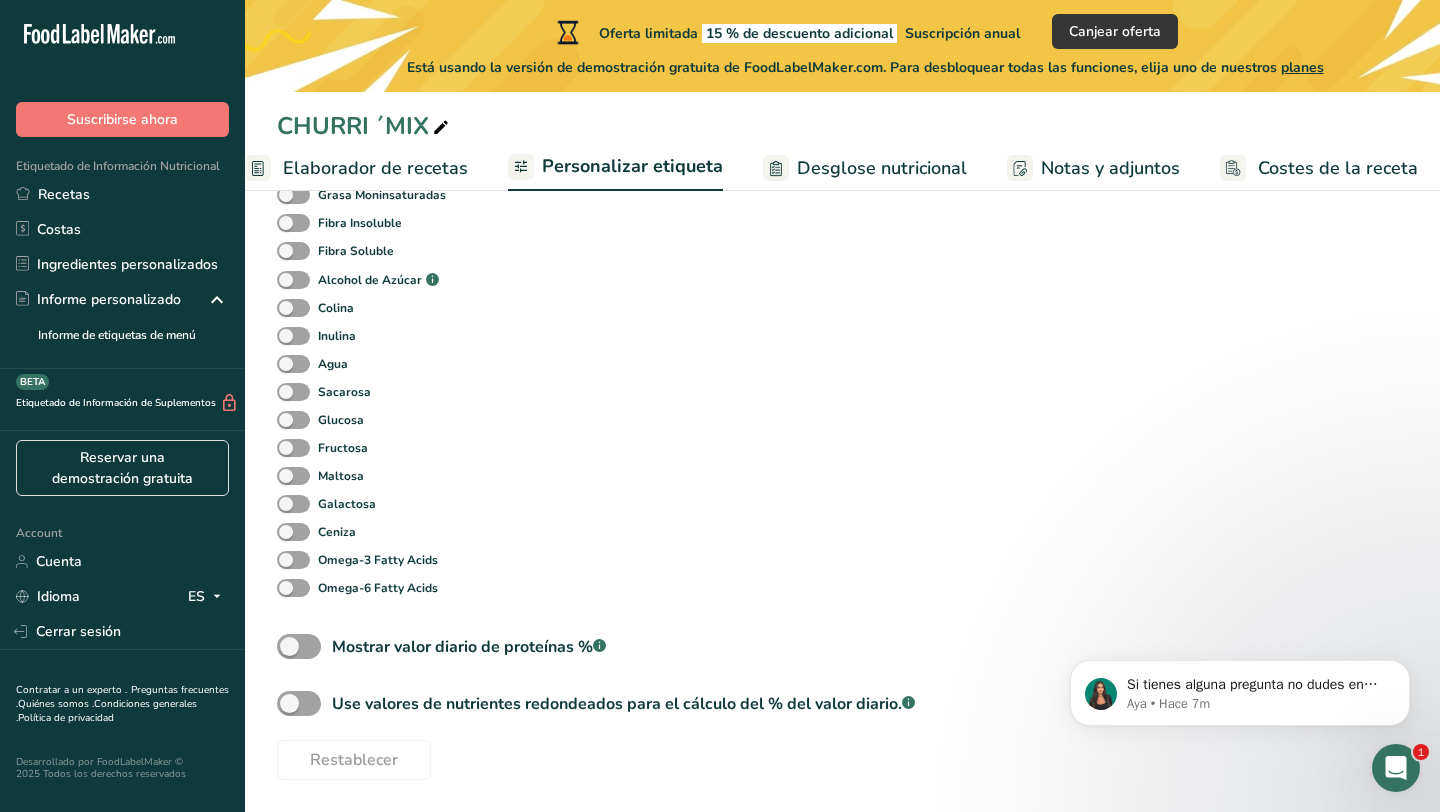 scroll, scrollTop: 0, scrollLeft: 0, axis: both 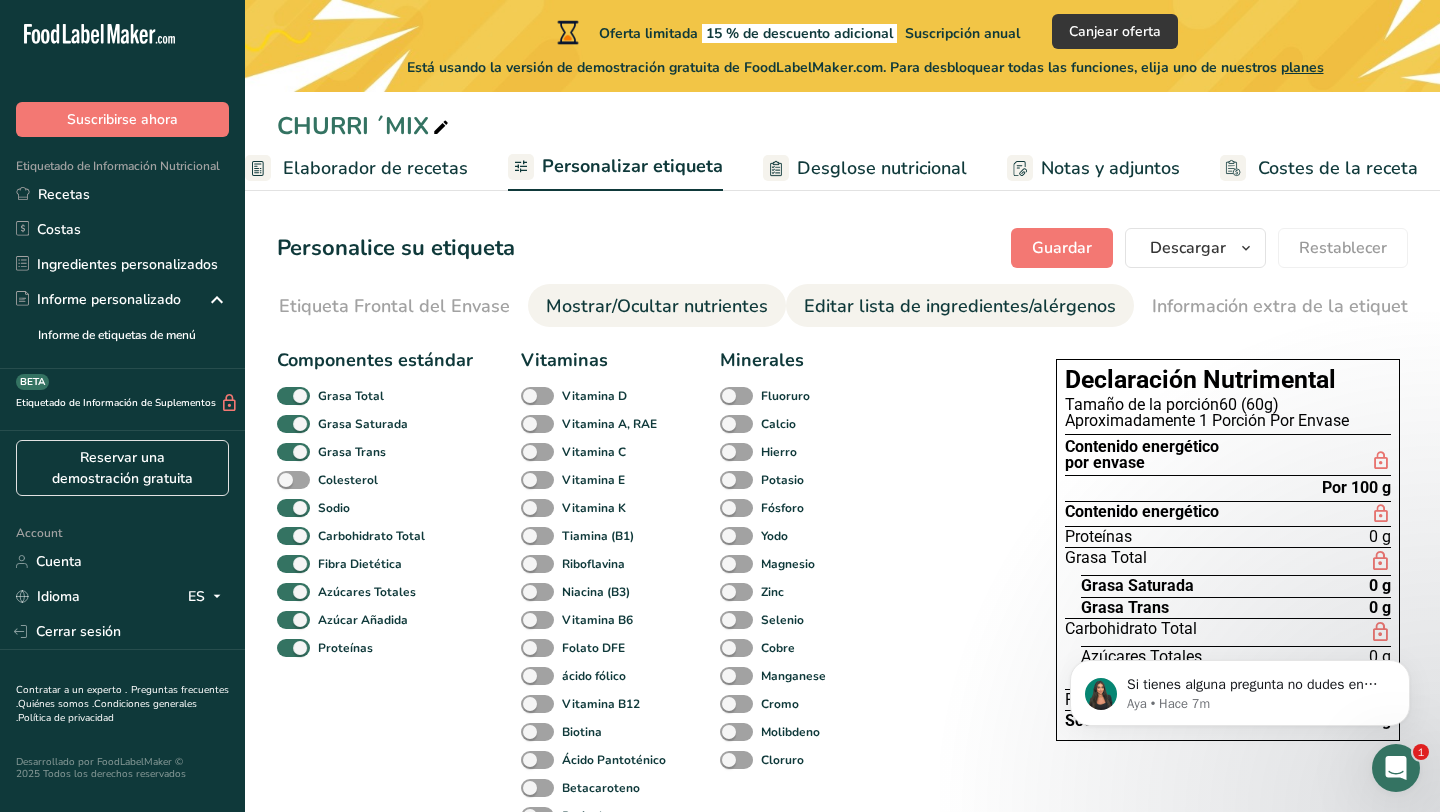 click on "Editar lista de ingredientes/alérgenos" at bounding box center (960, 306) 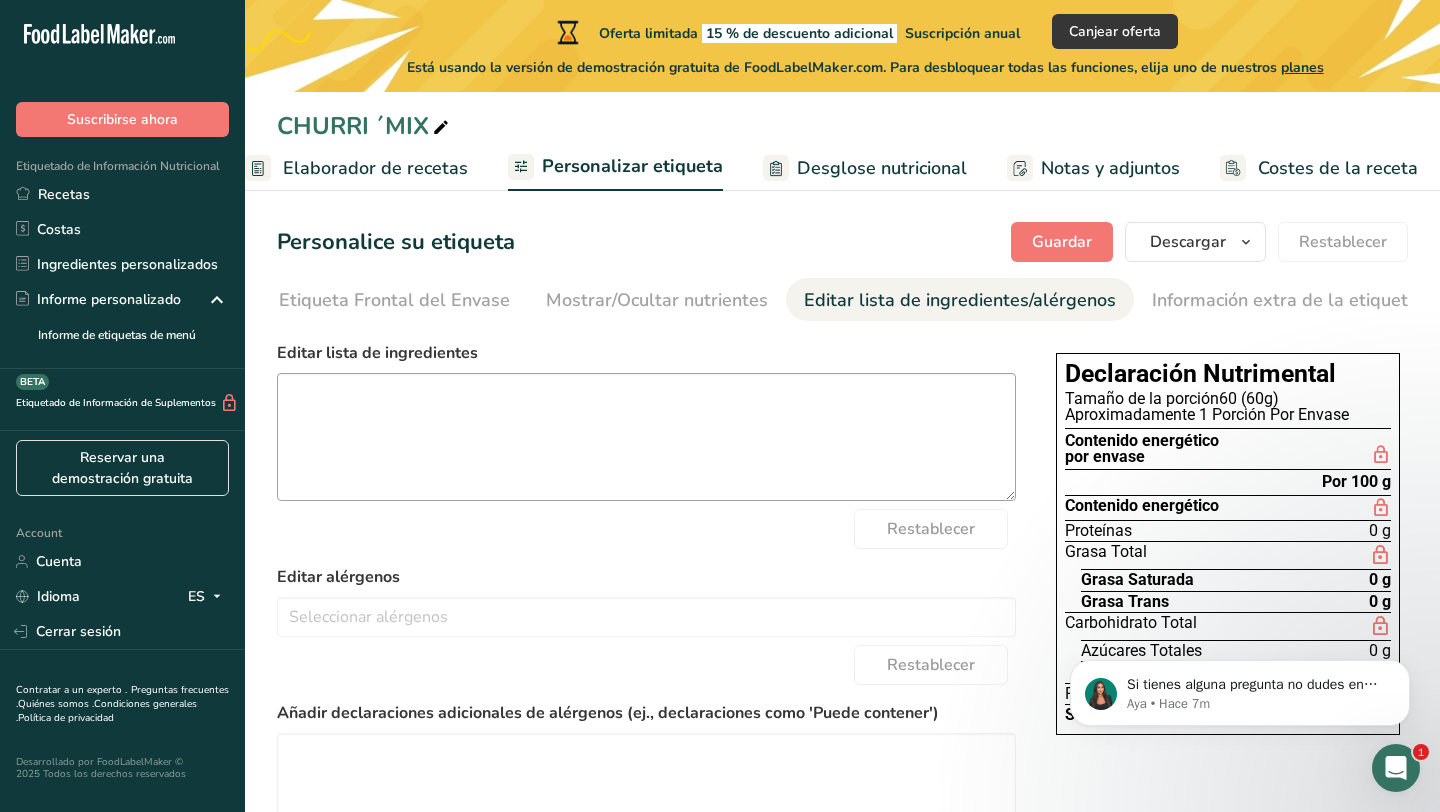 scroll, scrollTop: 10, scrollLeft: 0, axis: vertical 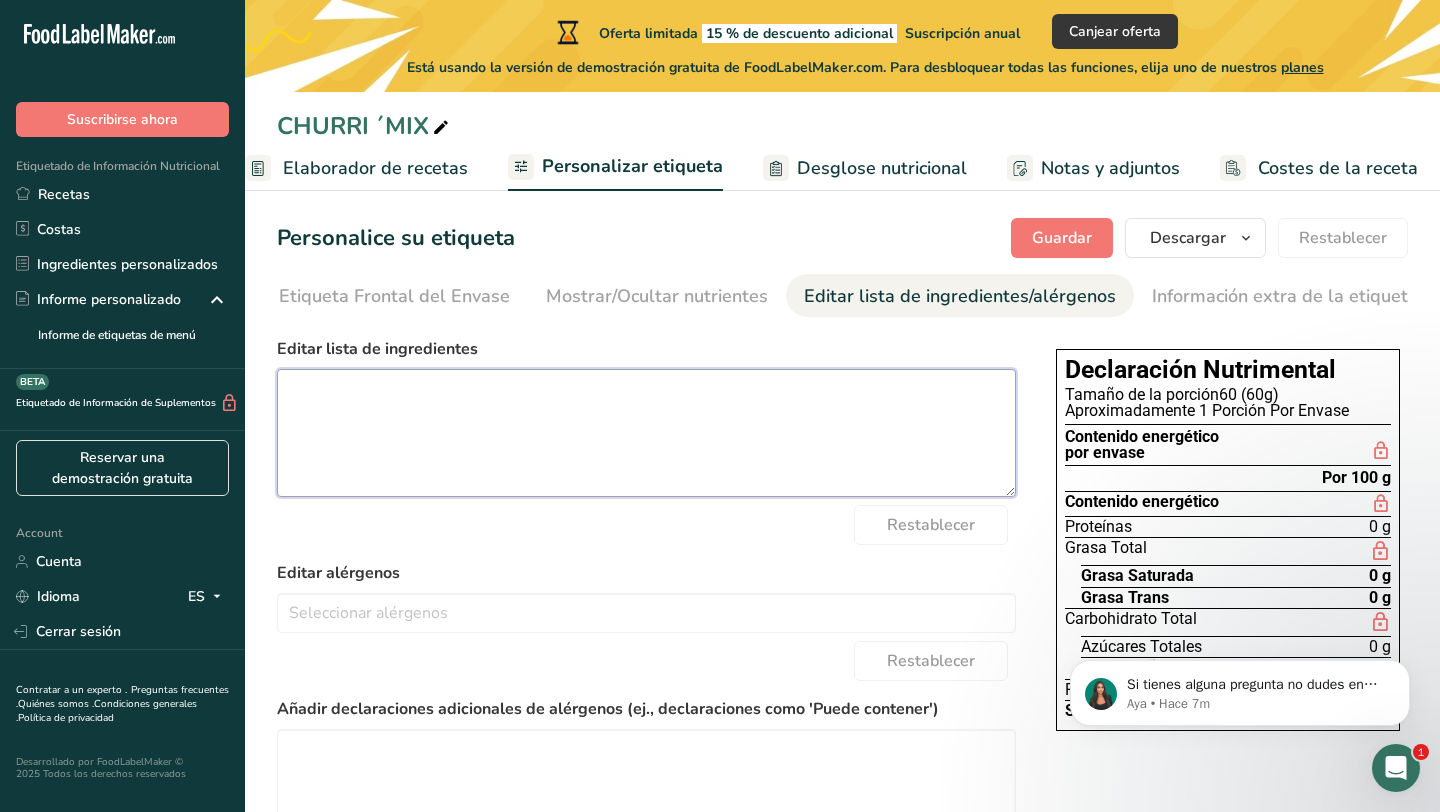 click at bounding box center [646, 433] 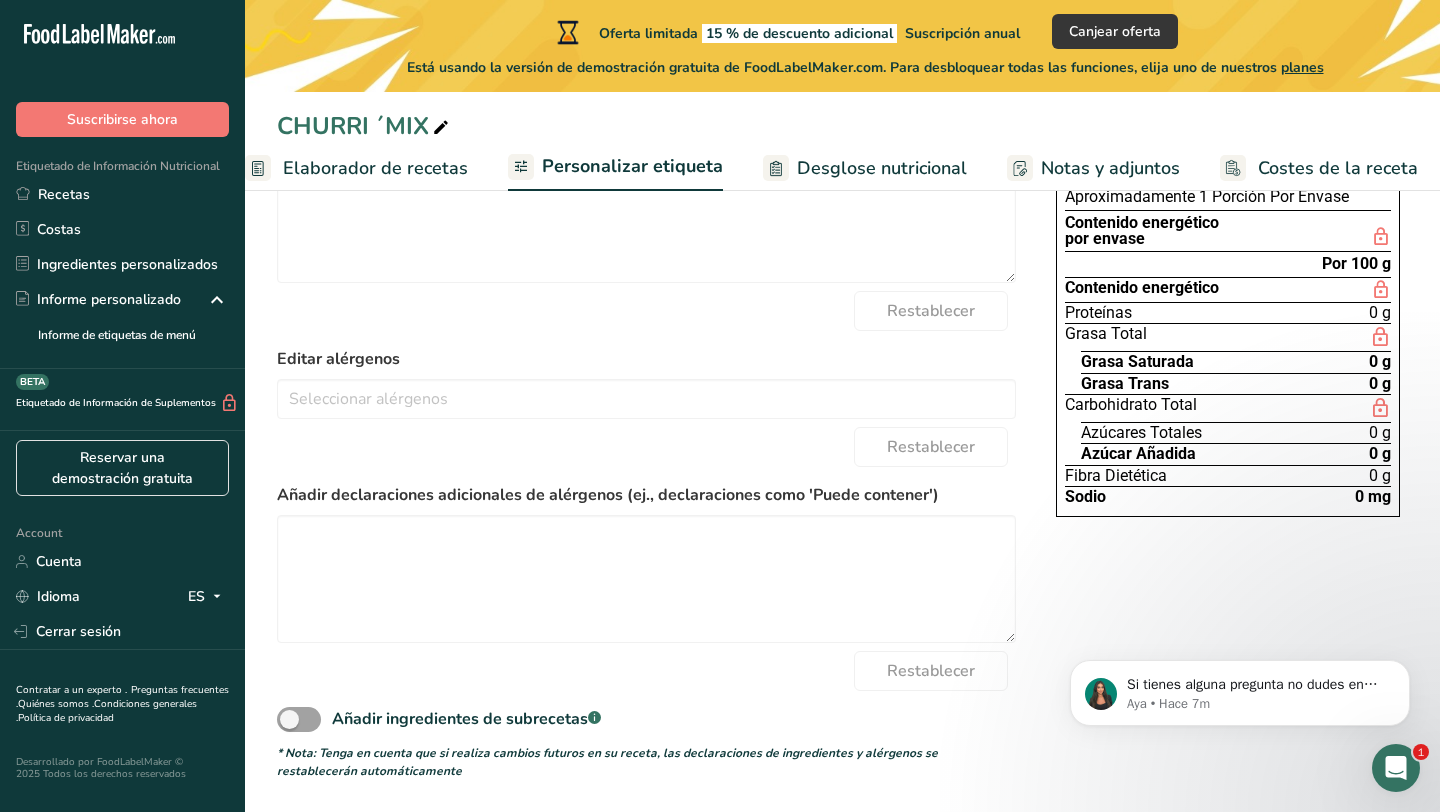 click on "Desglose nutricional" at bounding box center [882, 168] 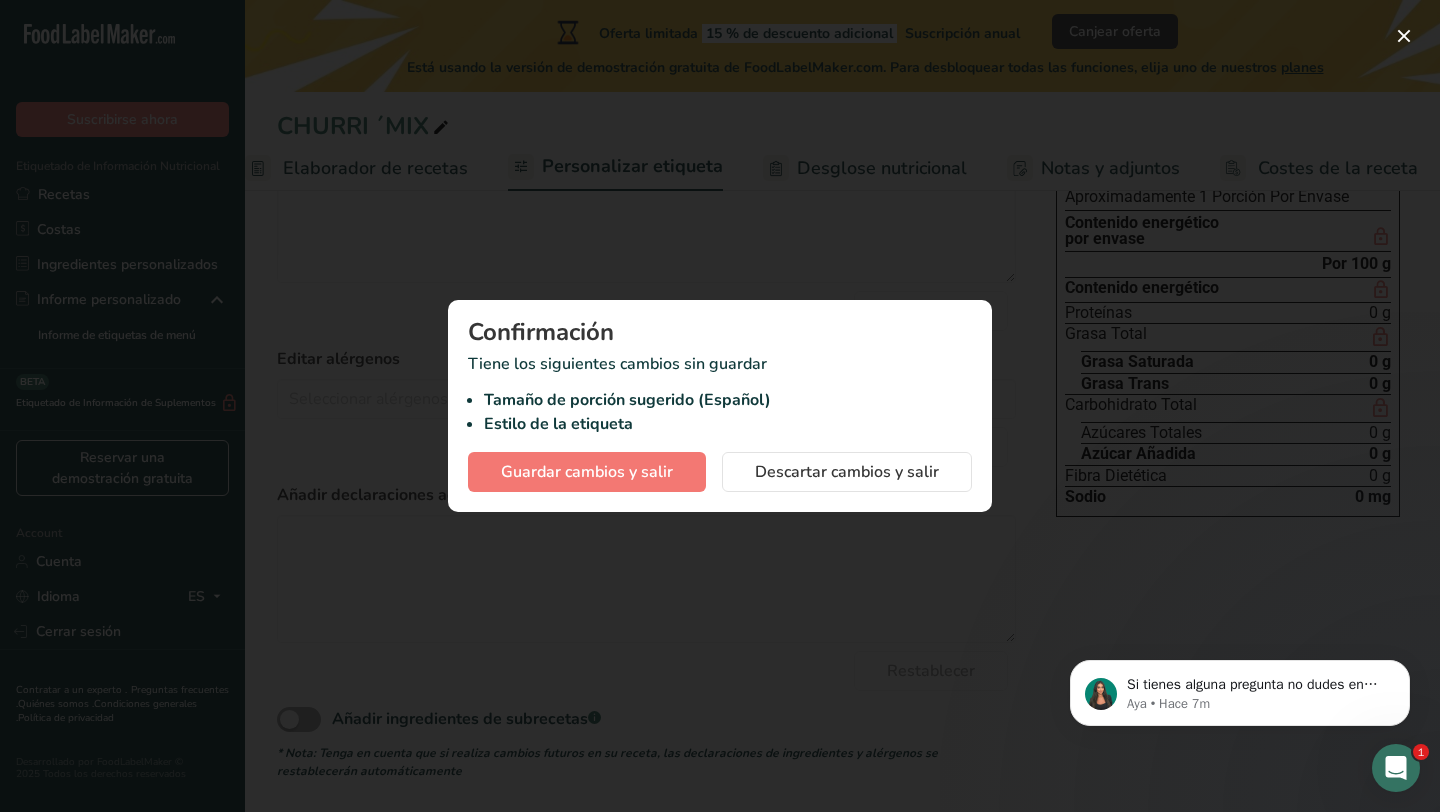 click at bounding box center [720, 406] 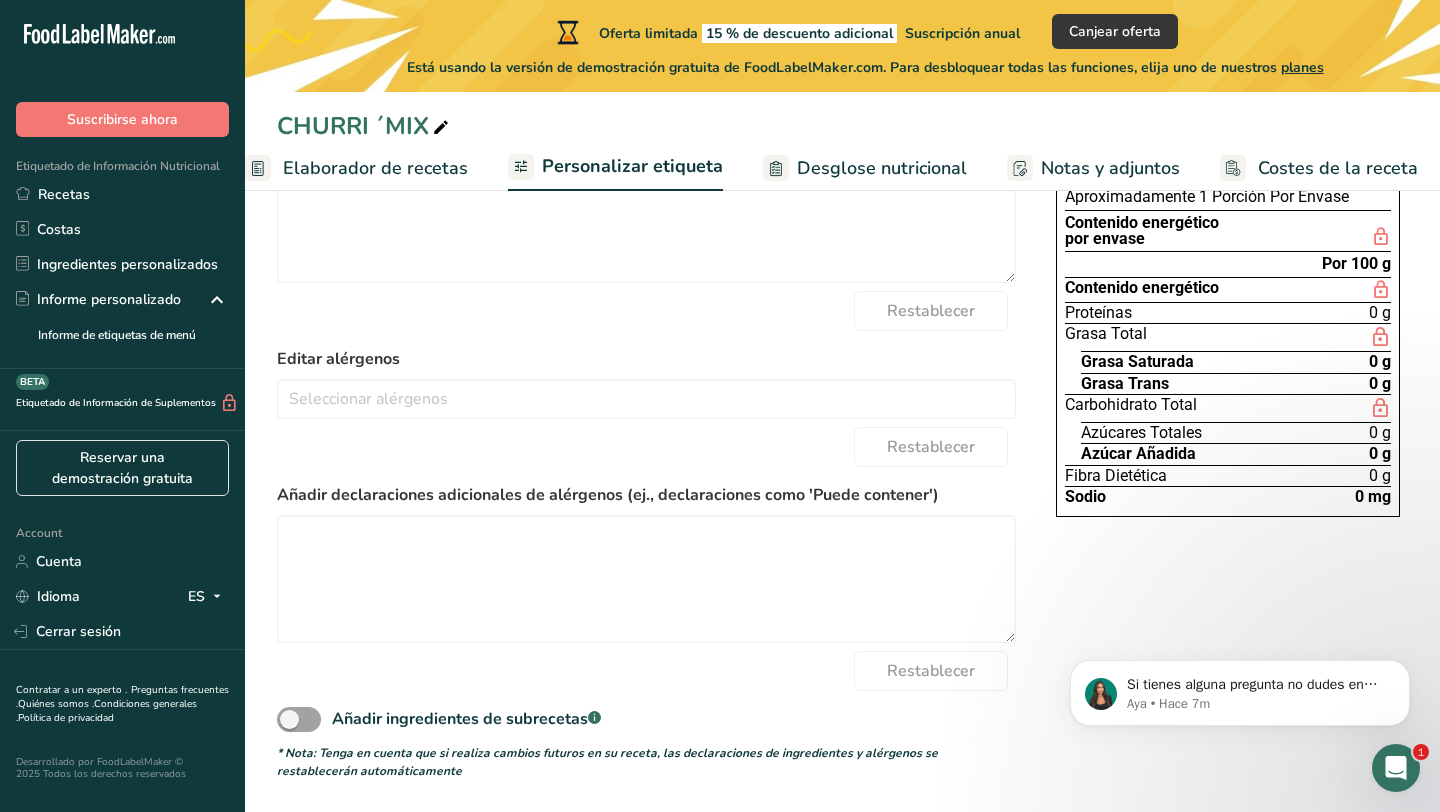click on "Configuración de receta                       Elaborador de recetas   Personalizar etiqueta               Desglose nutricional               Notas y adjuntos                 Costes de la receta" at bounding box center (699, 167) 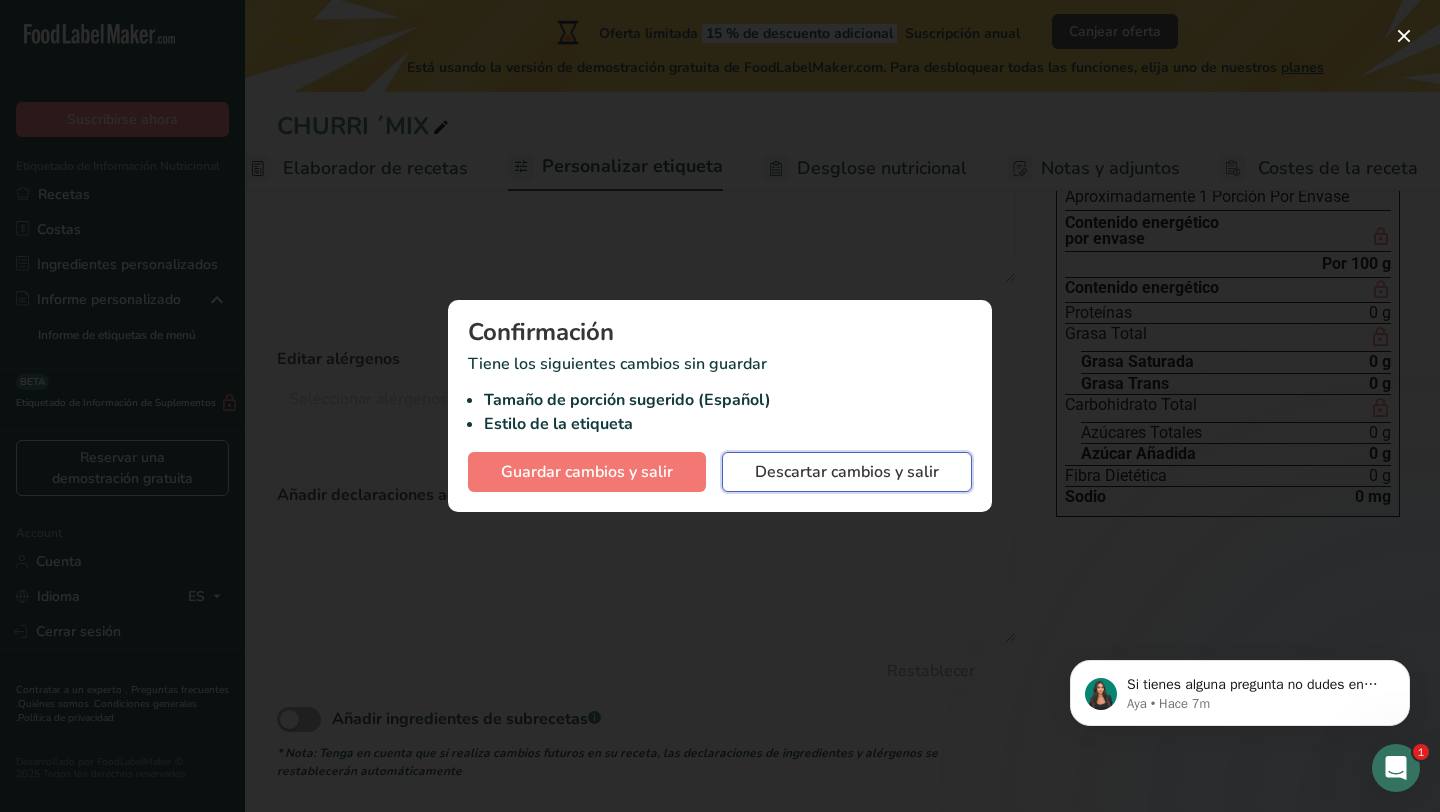click on "Descartar cambios y salir" at bounding box center (847, 472) 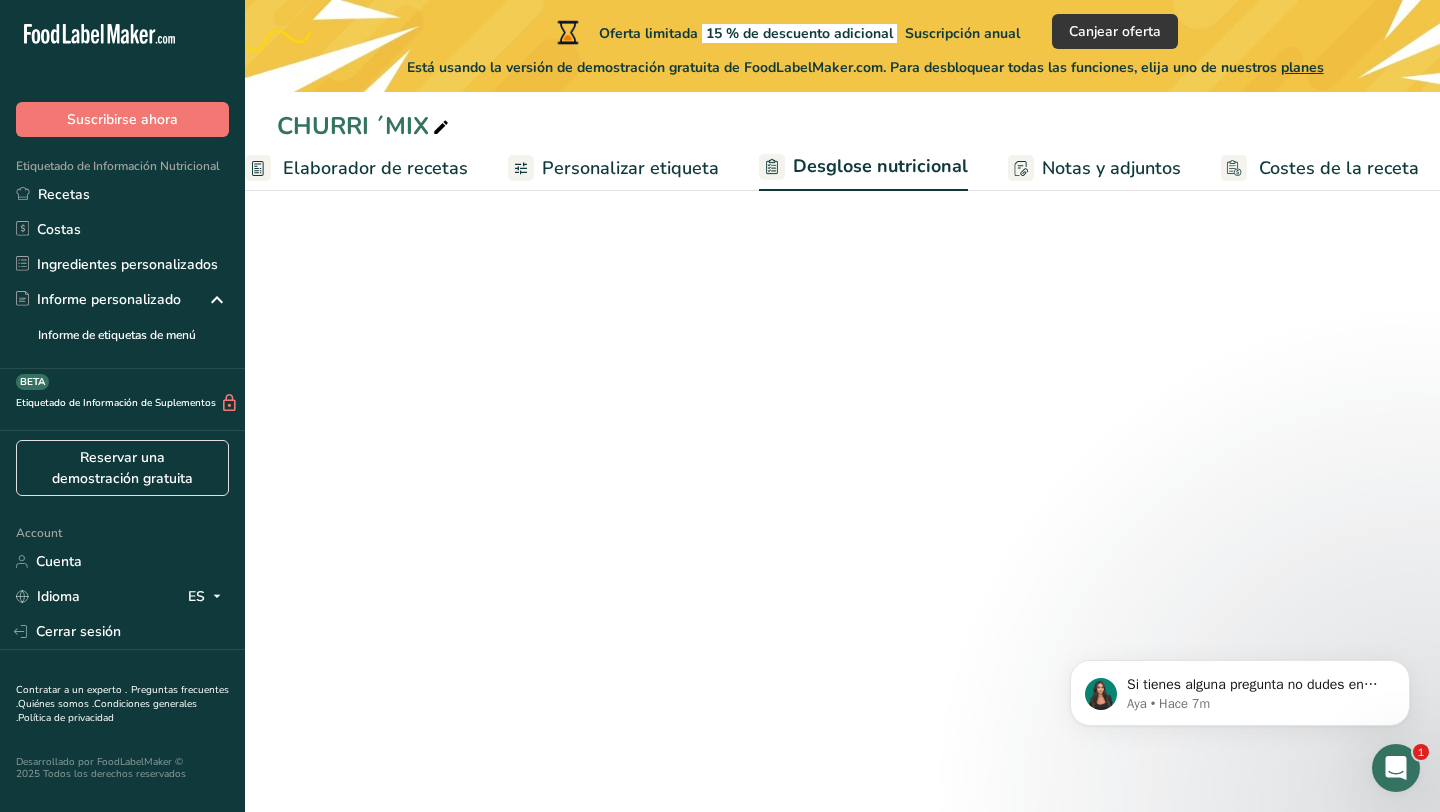 select on "Calories" 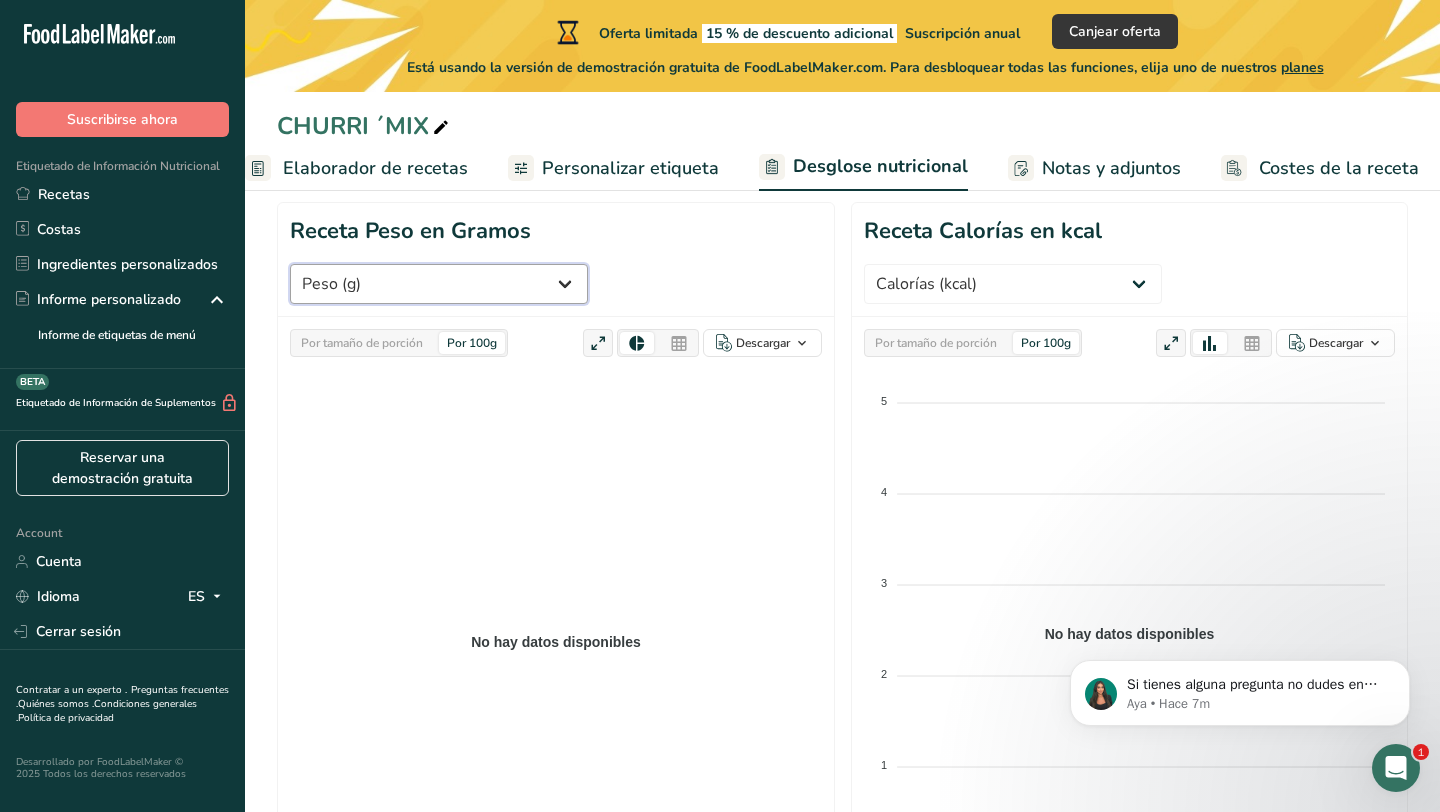 click on "Peso (g)
Calorías (kcal)
Energía KJ (kj)
Grasa Total (g)
Grasa Saturada (g)
Grasa Trans (g)
Colesterol (mg)
Sodio (mg)
Carbohidrato Total (g)
Fibra Dietética (g)
Azúcares Totales (g)
Azúcar Añadida (g)
Proteínas (g)
Vitamina D (mcg)
Vitamina A, RAE (mcg)
Vitamina C (mg)
Vitamina E (mg)
Vitamina K (mcg)
Tiamina (B1) (mg)
Riboflavina (mg)
Niacina (B3) (mg)
Vitamina B6 (mg)
Folato DFE (mcg)
ácido fólico (mcg)" at bounding box center [439, 284] 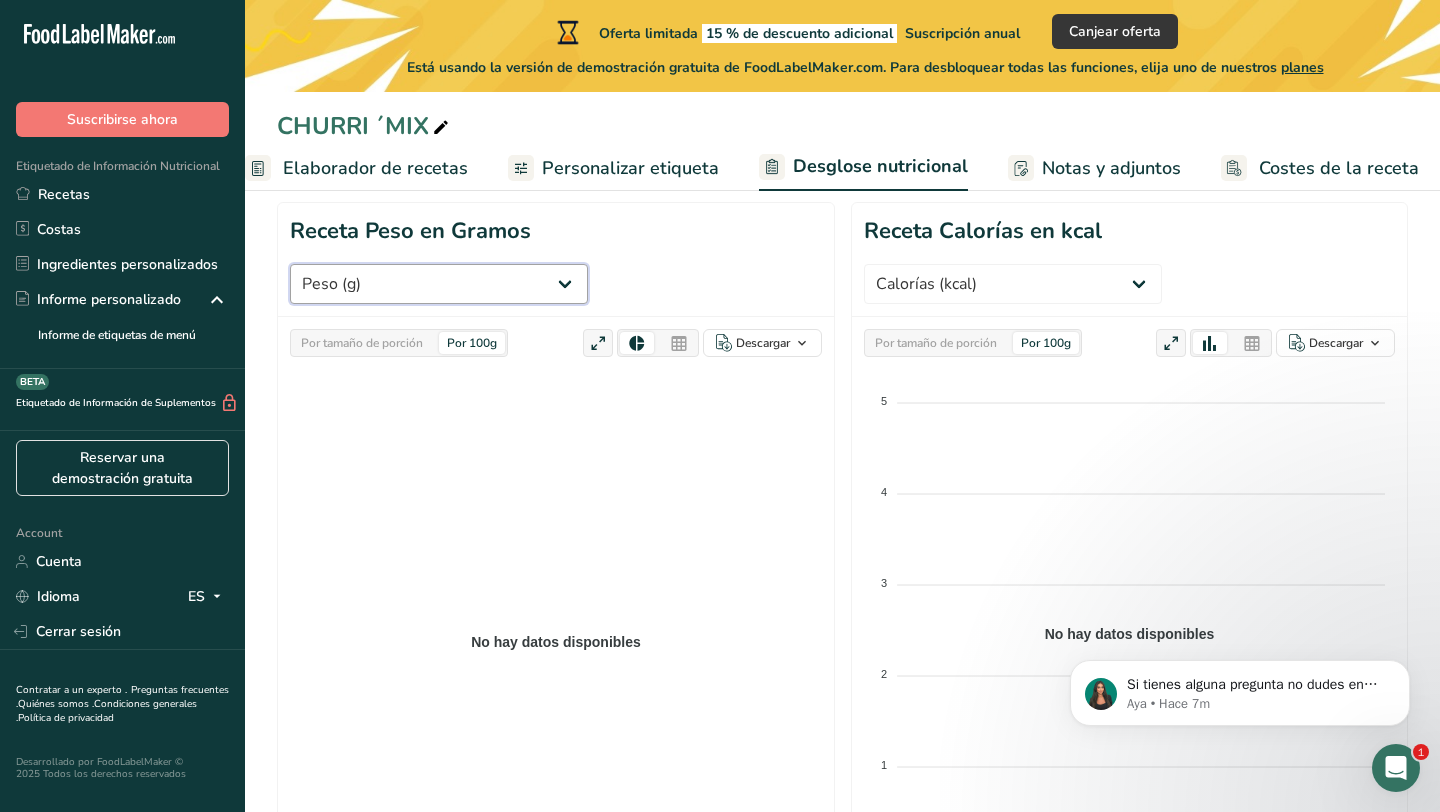 scroll, scrollTop: 231, scrollLeft: 0, axis: vertical 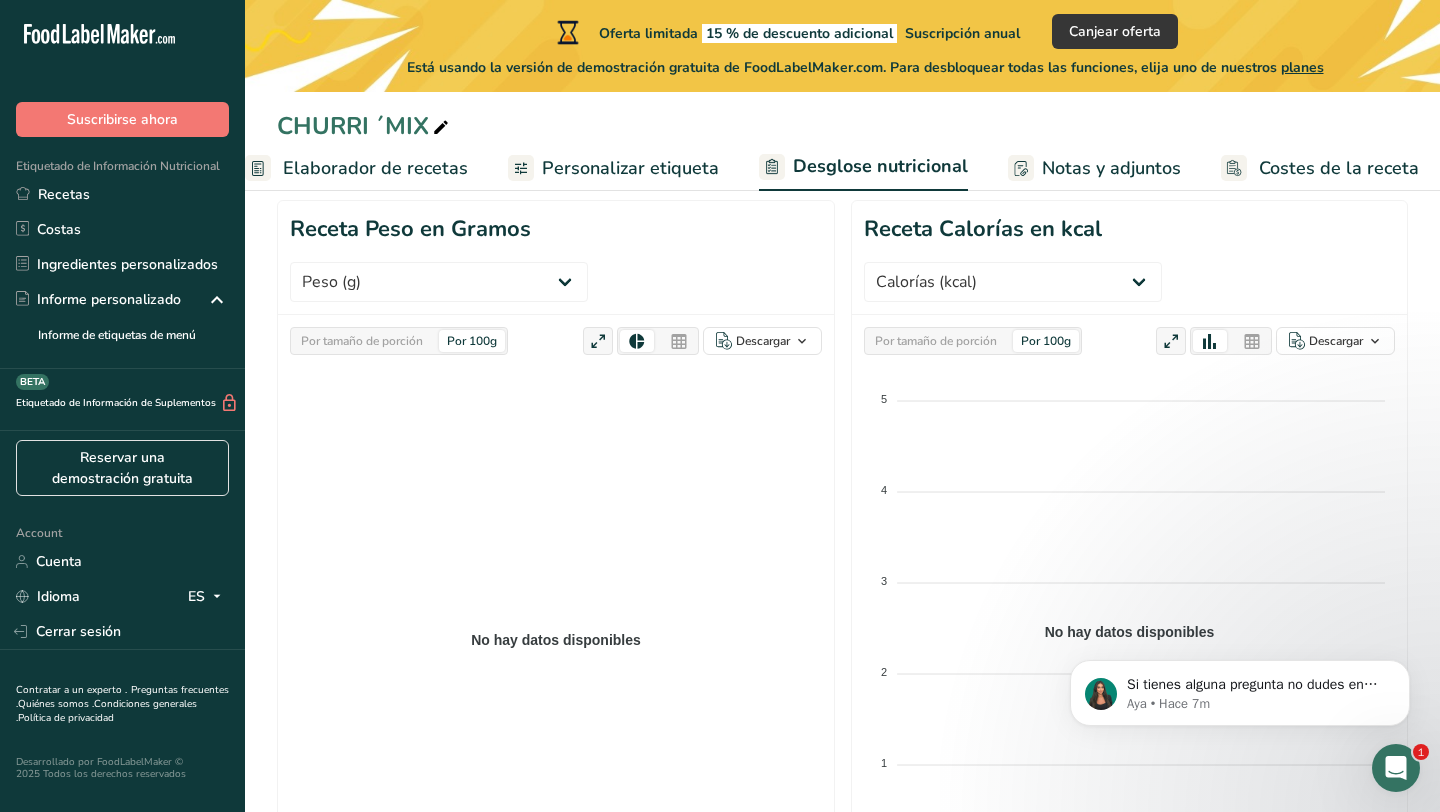 click on "Por tamaño de porción" at bounding box center (362, 341) 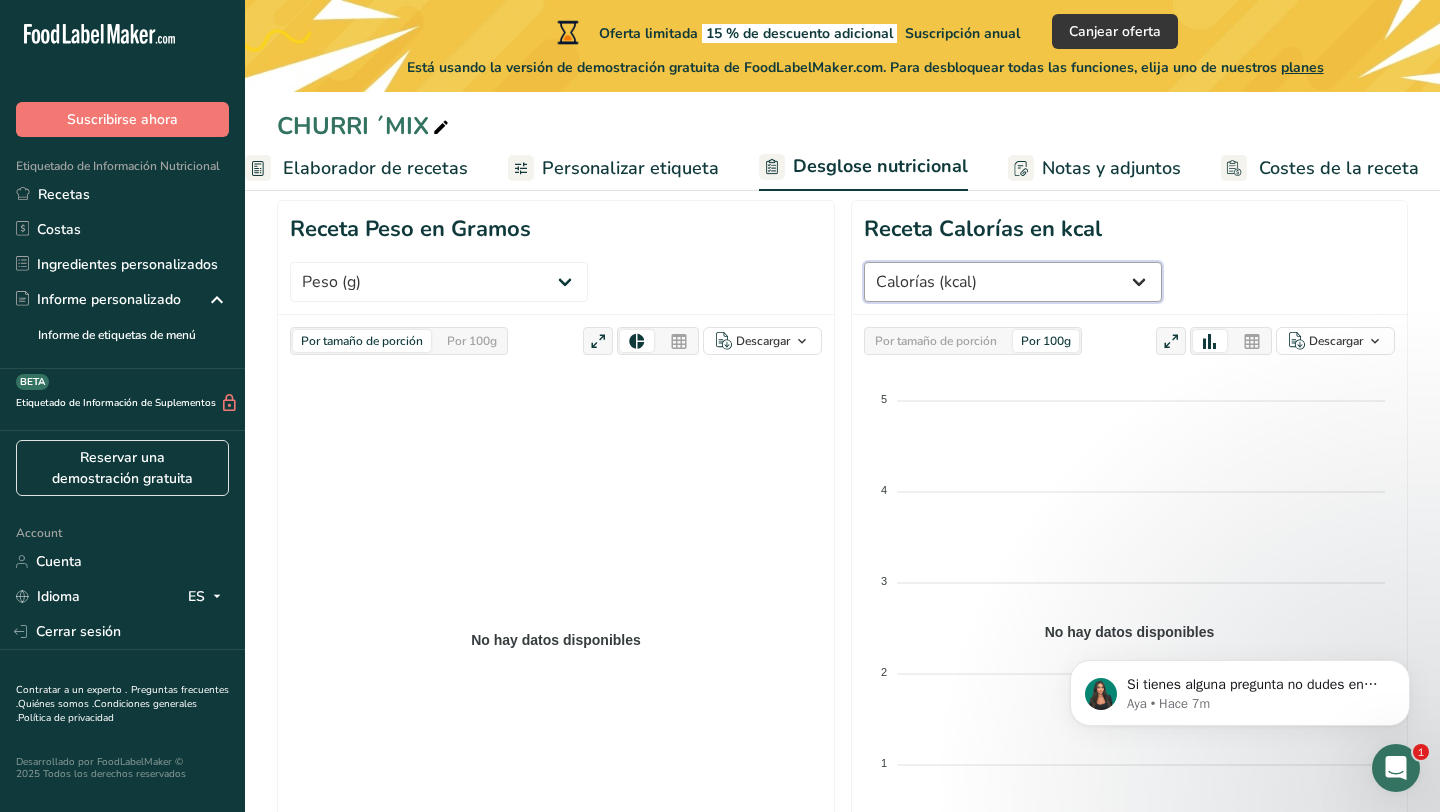 click on "Peso (g)
Calorías (kcal)
Energía KJ (kj)
Grasa Total (g)
Grasa Saturada (g)
Grasa Trans (g)
Colesterol (mg)
Sodio (mg)
Carbohidrato Total (g)
Fibra Dietética (g)
Azúcares Totales (g)
Azúcar Añadida (g)
Proteínas (g)
Vitamina D (mcg)
Vitamina A, RAE (mcg)
Vitamina C (mg)
Vitamina E (mg)
Vitamina K (mcg)
Tiamina (B1) (mg)
Riboflavina (mg)
Niacina (B3) (mg)
Vitamina B6 (mg)
Folato DFE (mcg)
ácido fólico (mcg)" at bounding box center [1013, 282] 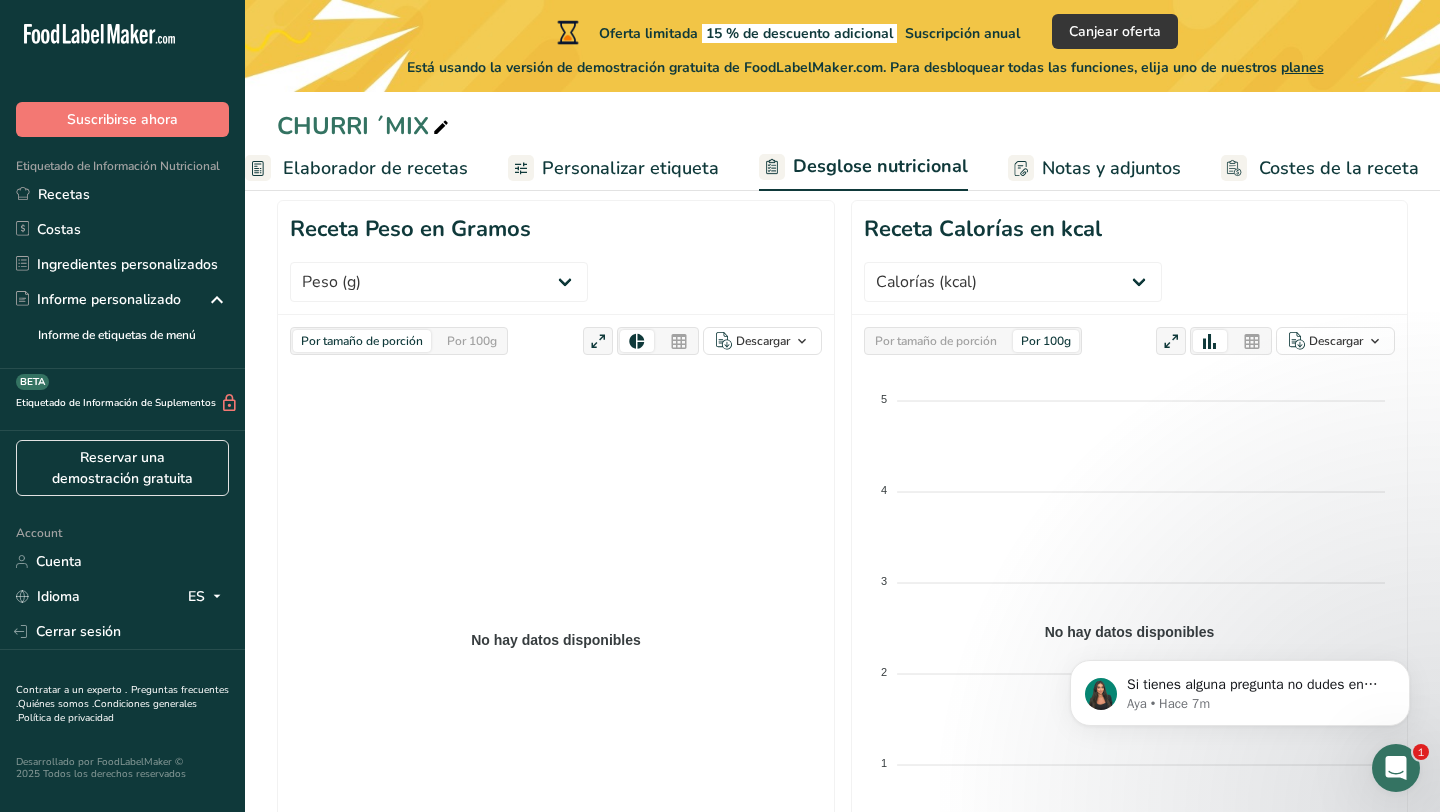 click 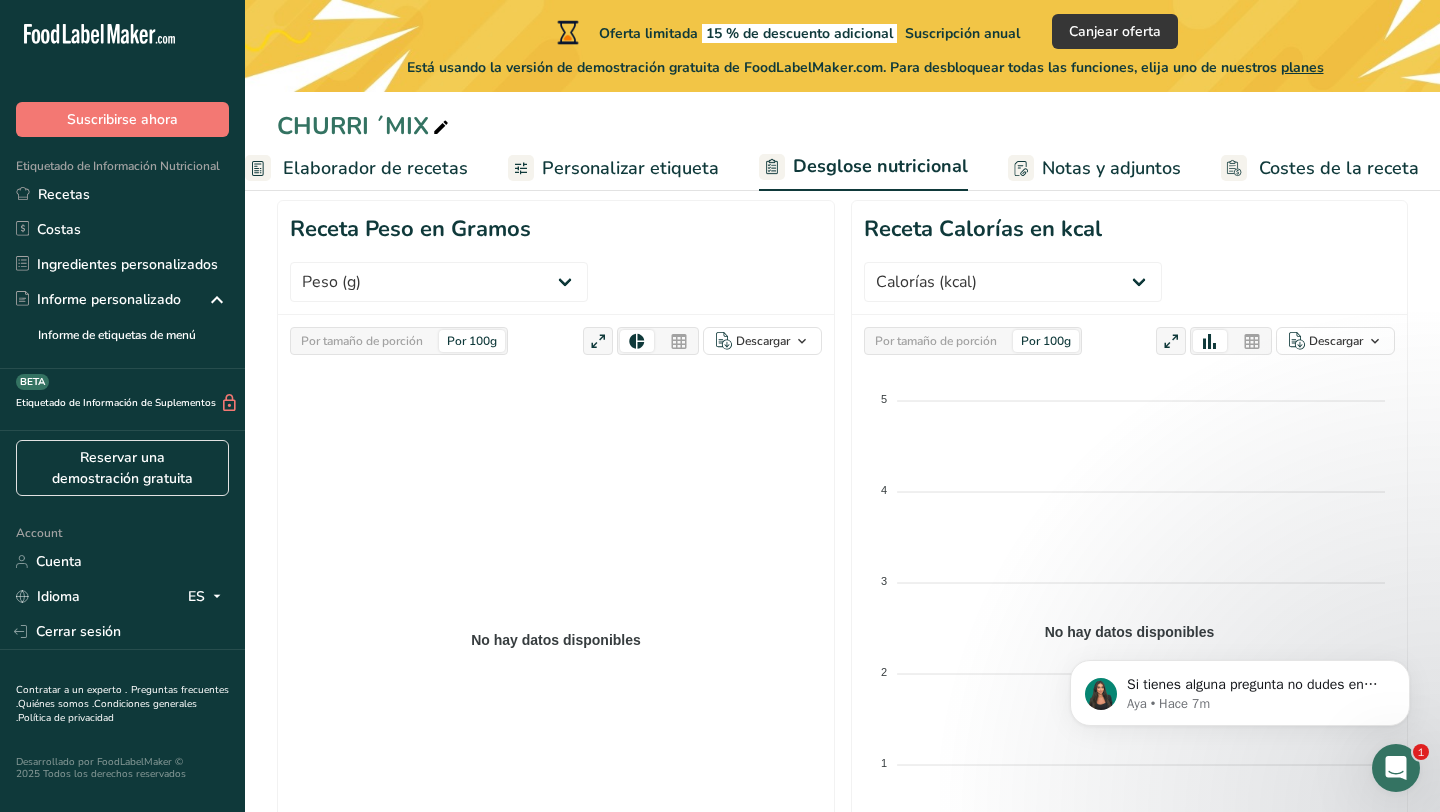 click on "Por tamaño de porción
Por 100g" at bounding box center [399, 341] 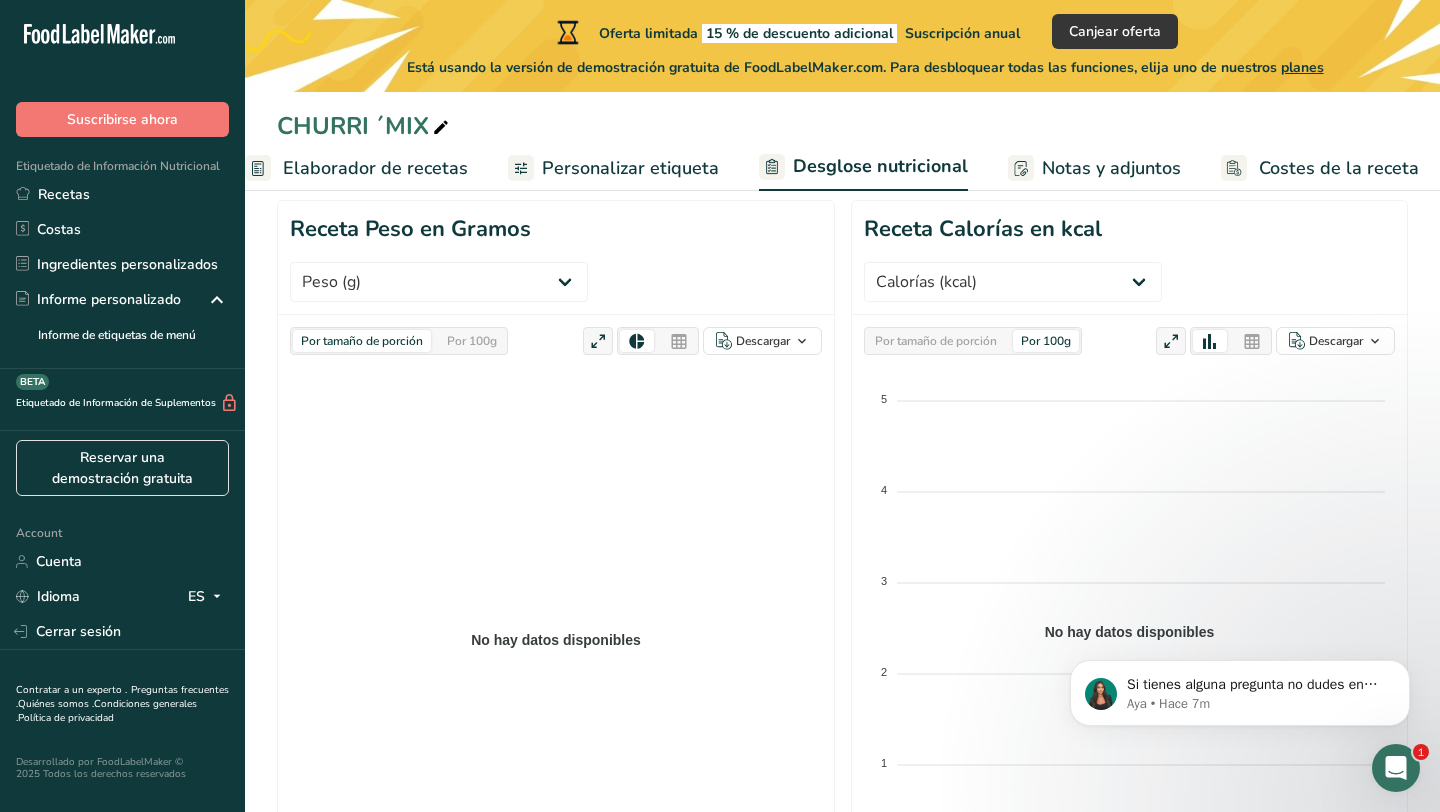 click on "Por tamaño de porción" at bounding box center (936, 341) 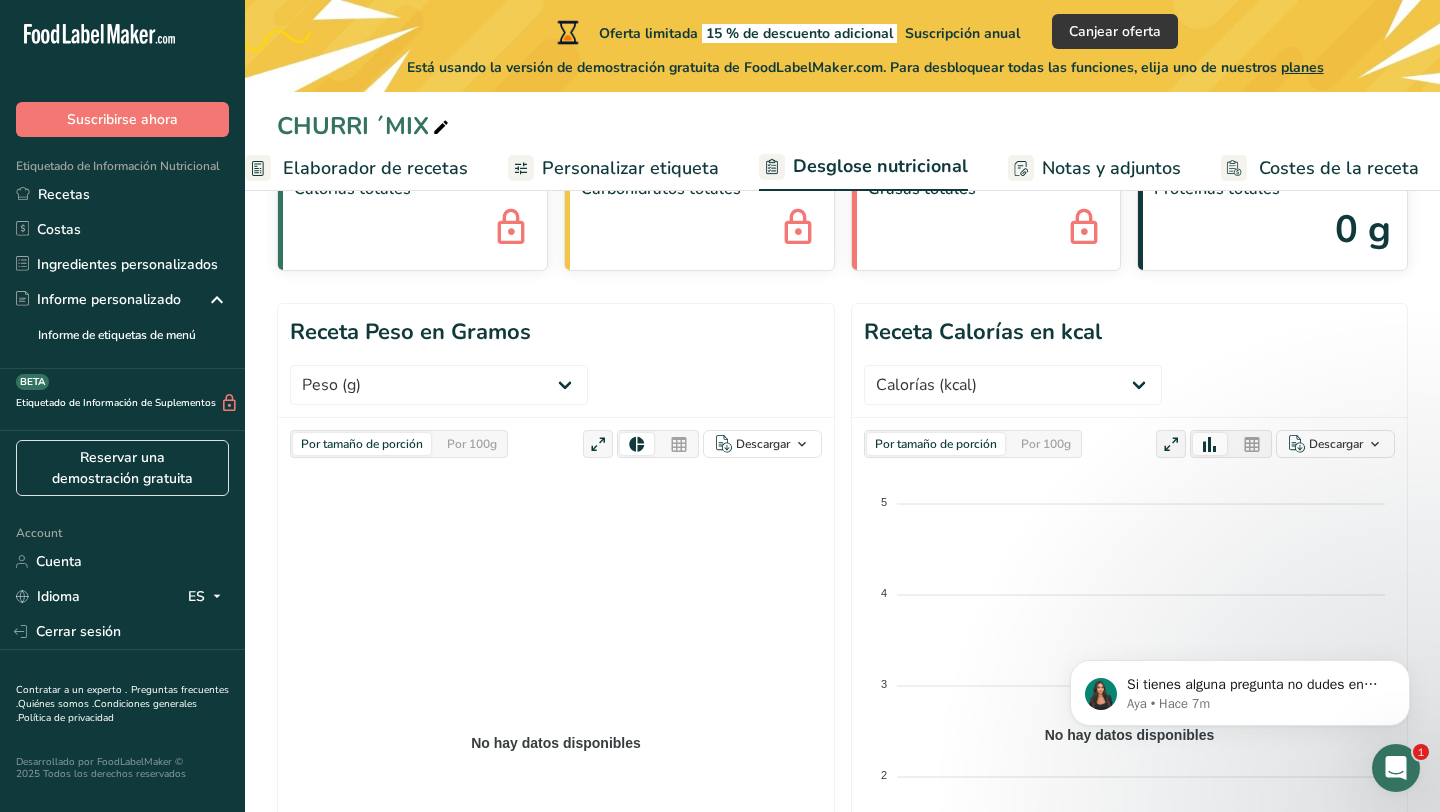 scroll, scrollTop: 0, scrollLeft: 0, axis: both 